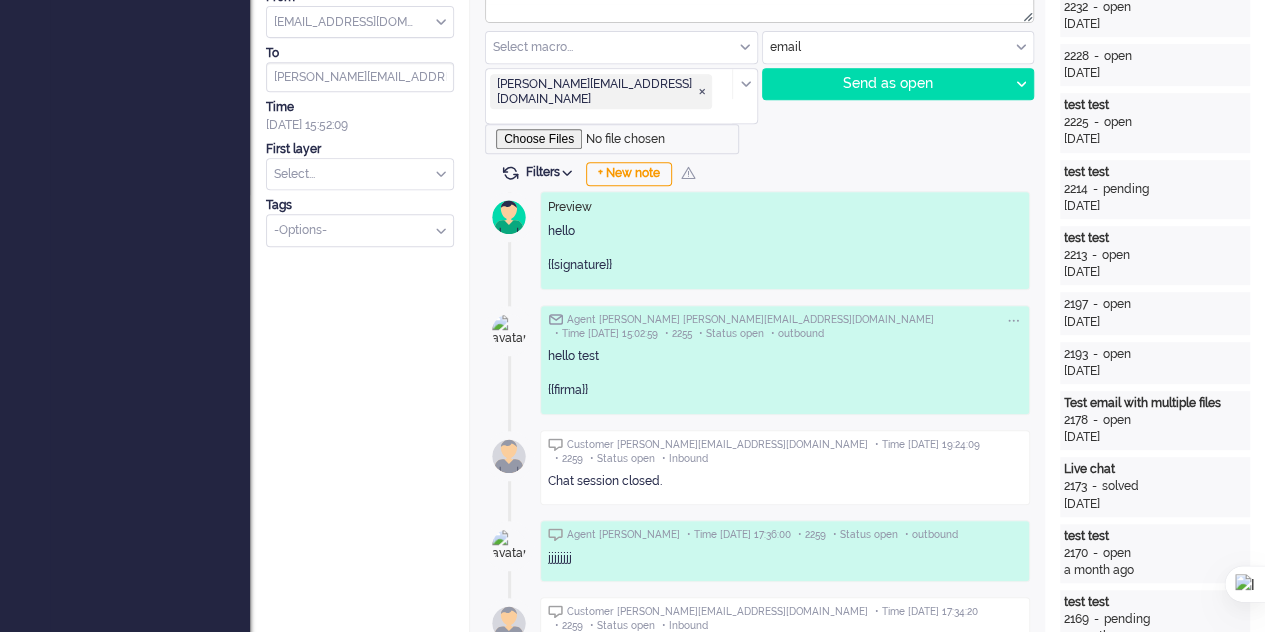 scroll, scrollTop: 200, scrollLeft: 0, axis: vertical 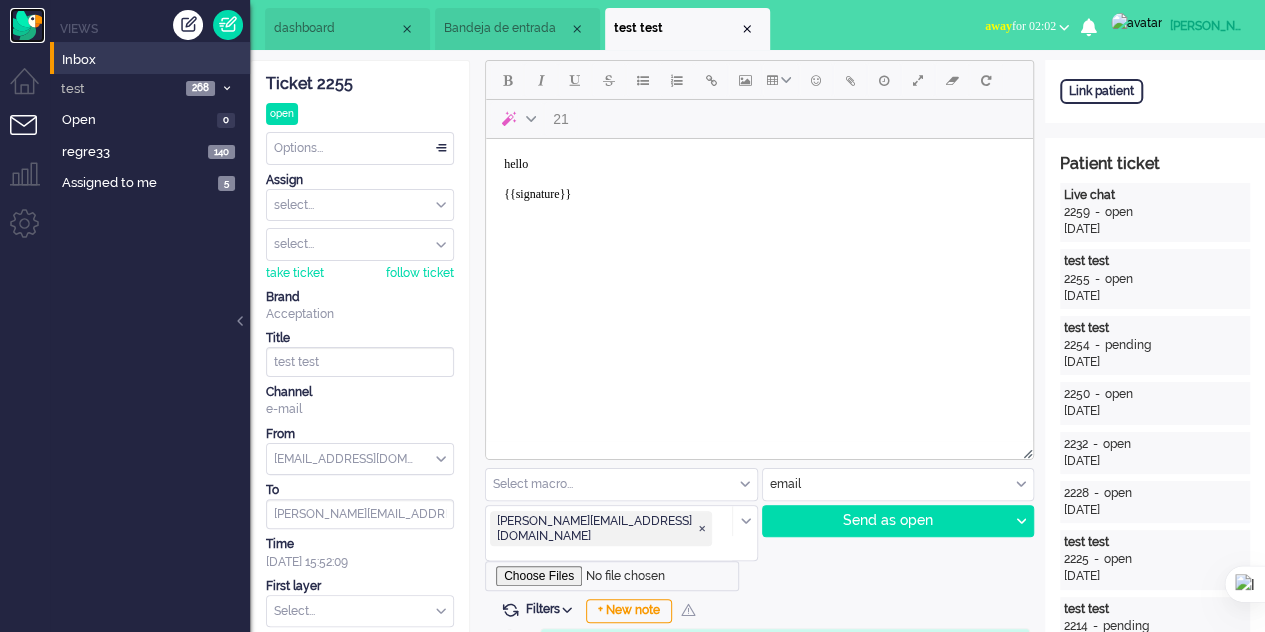 click at bounding box center (27, 25) 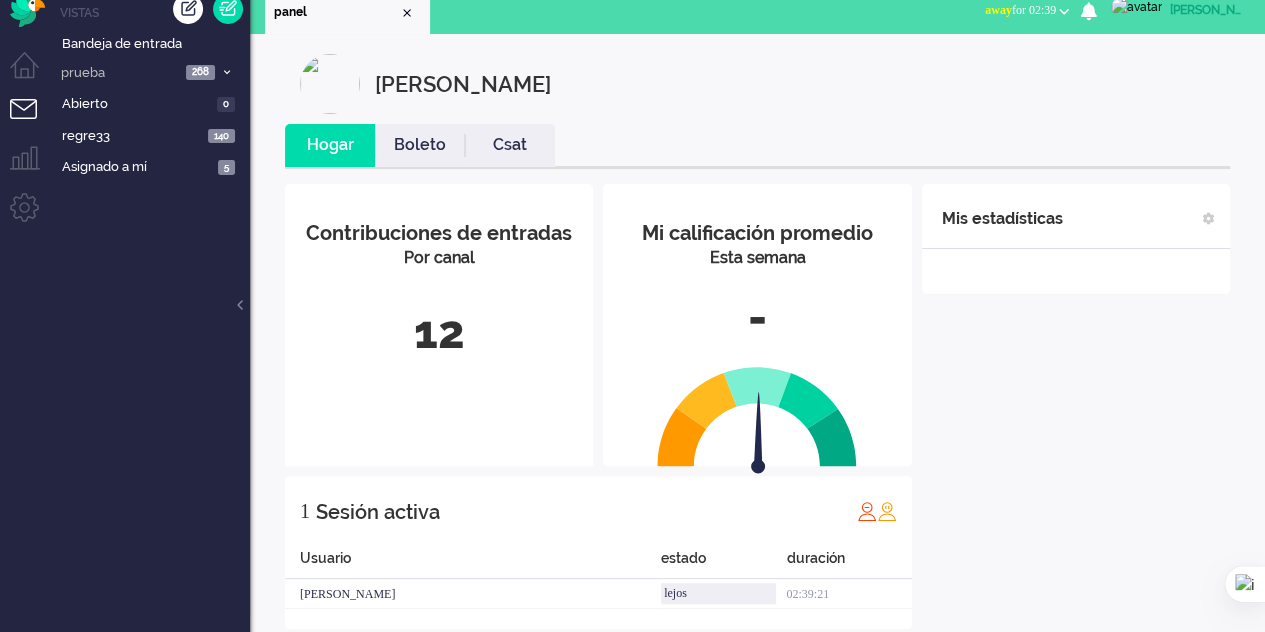 scroll, scrollTop: 0, scrollLeft: 0, axis: both 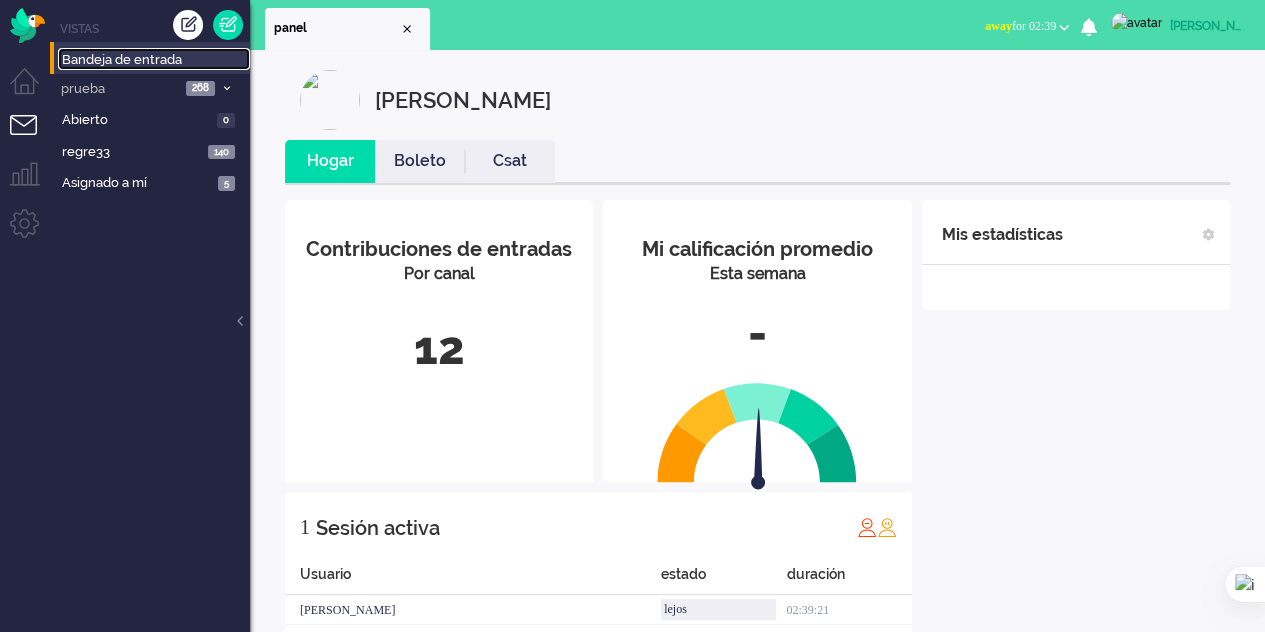 click on "Bandeja de entrada" at bounding box center (122, 59) 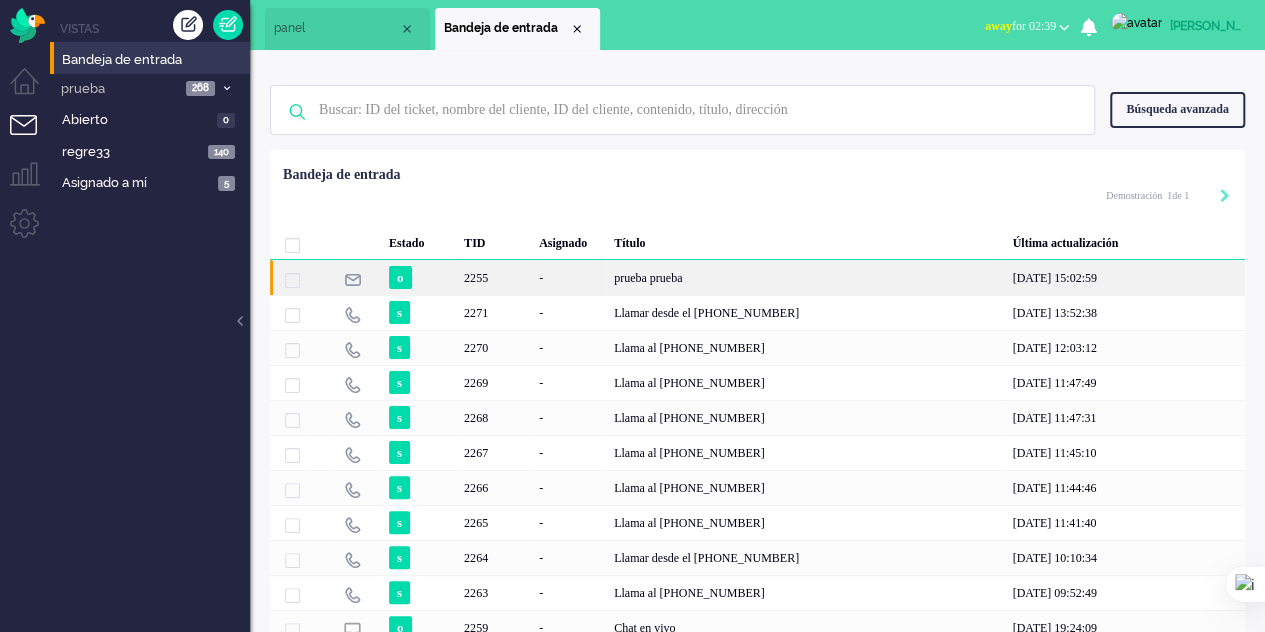 click on "prueba prueba" at bounding box center (648, 278) 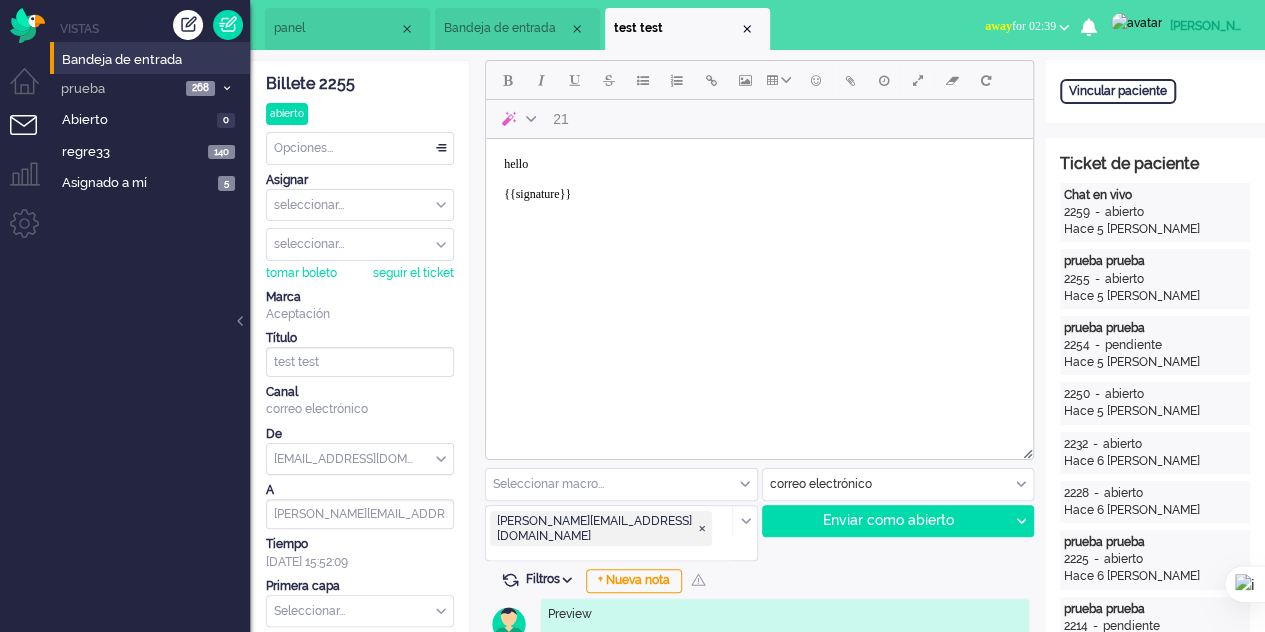 scroll, scrollTop: 0, scrollLeft: 0, axis: both 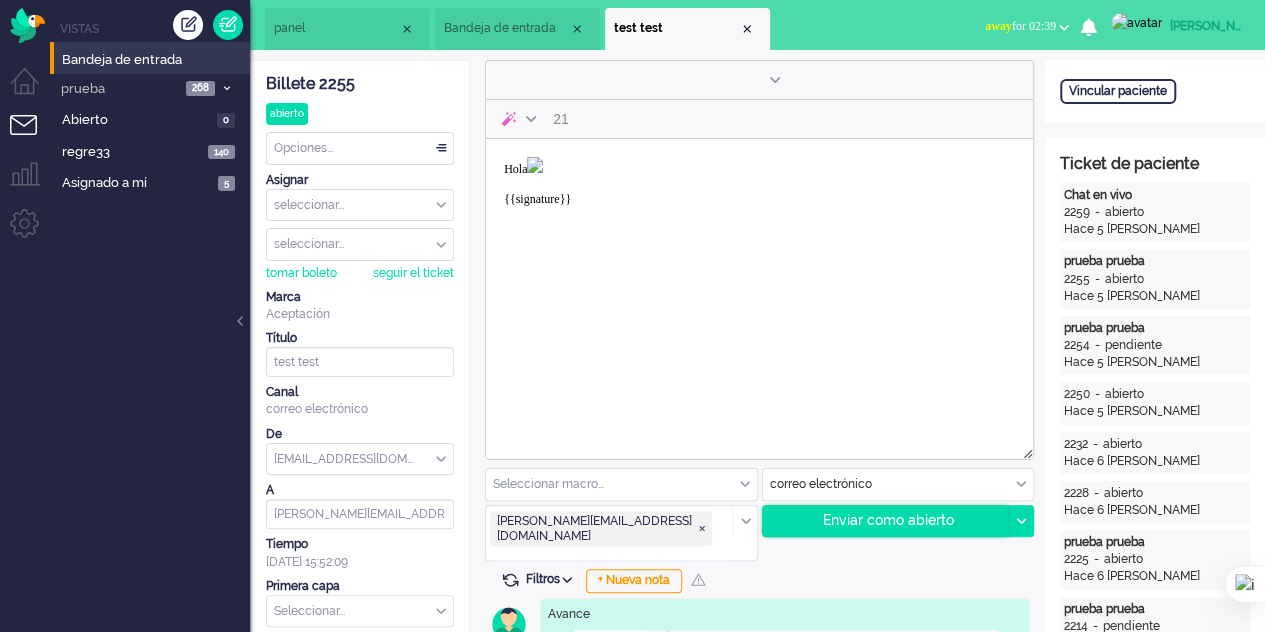 click on "Enviar como abierto" at bounding box center (888, 520) 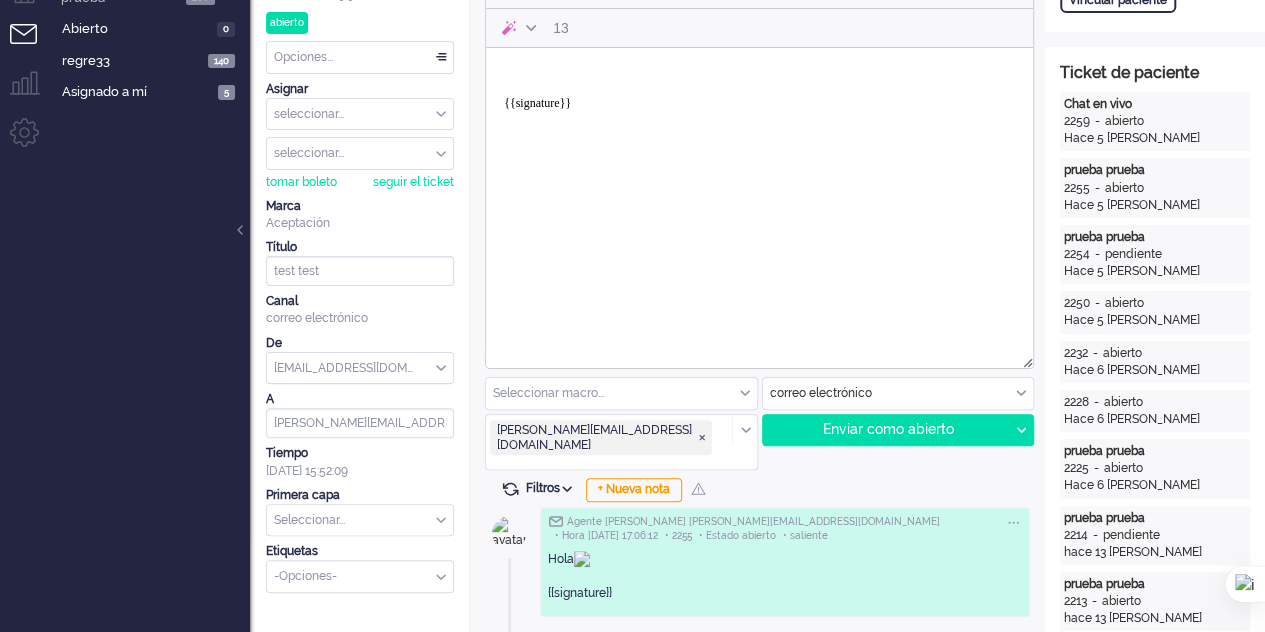 scroll, scrollTop: 0, scrollLeft: 0, axis: both 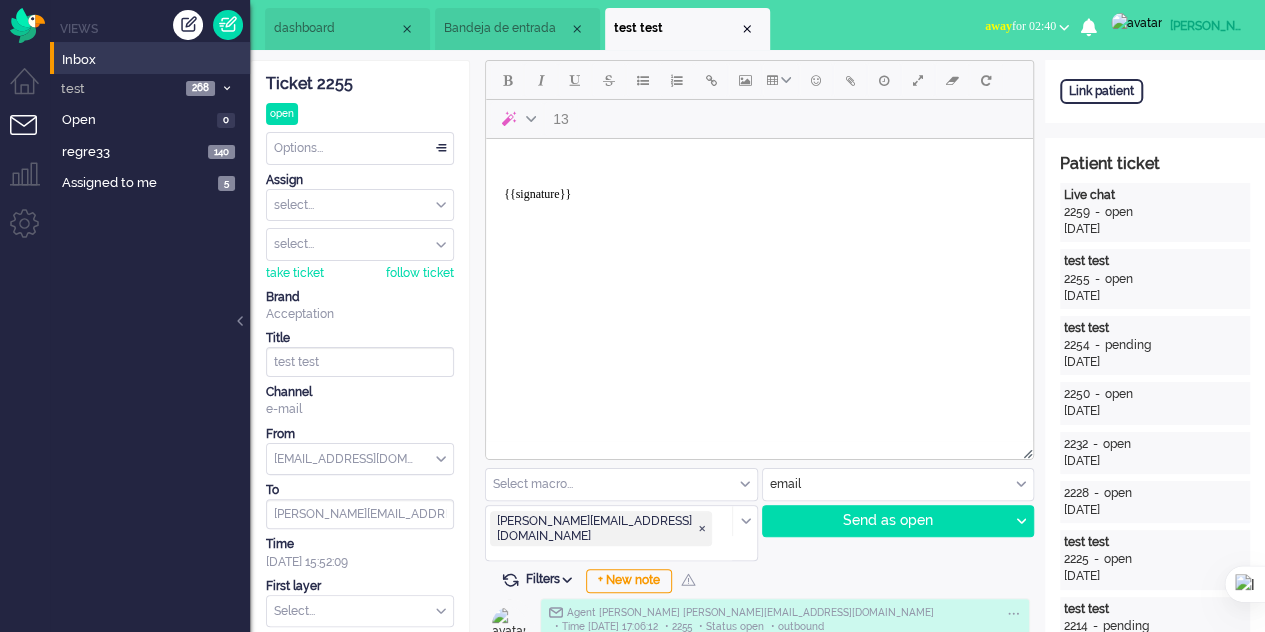 click on "{{signature}}" at bounding box center (759, 187) 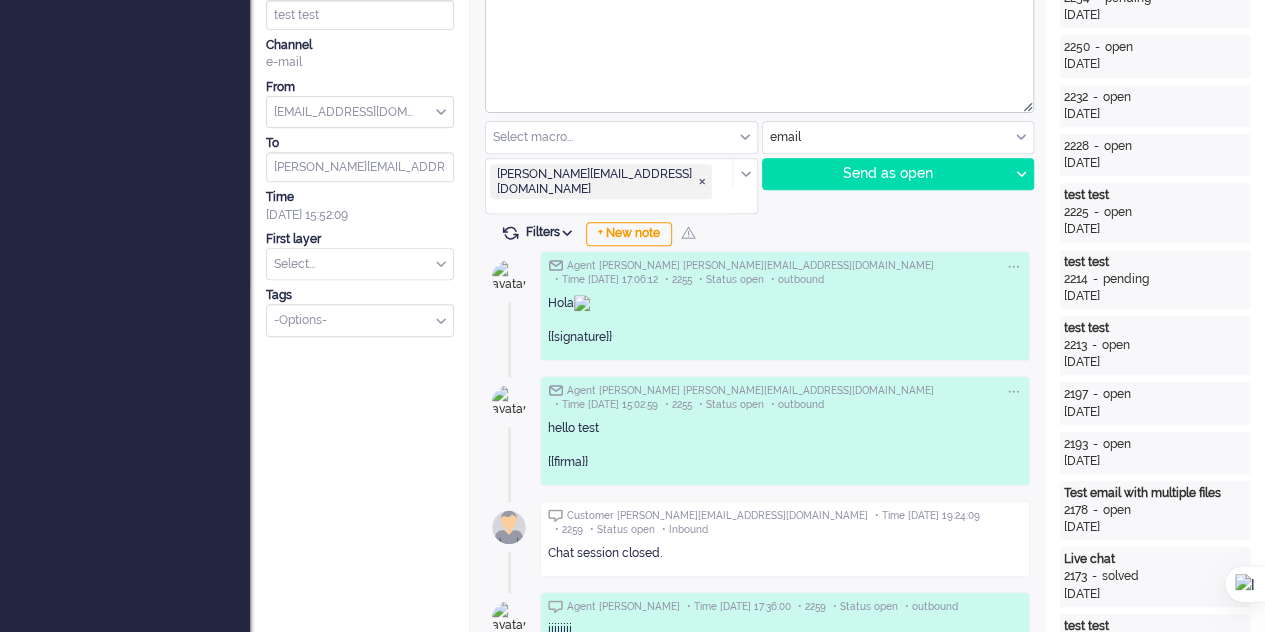 scroll, scrollTop: 100, scrollLeft: 0, axis: vertical 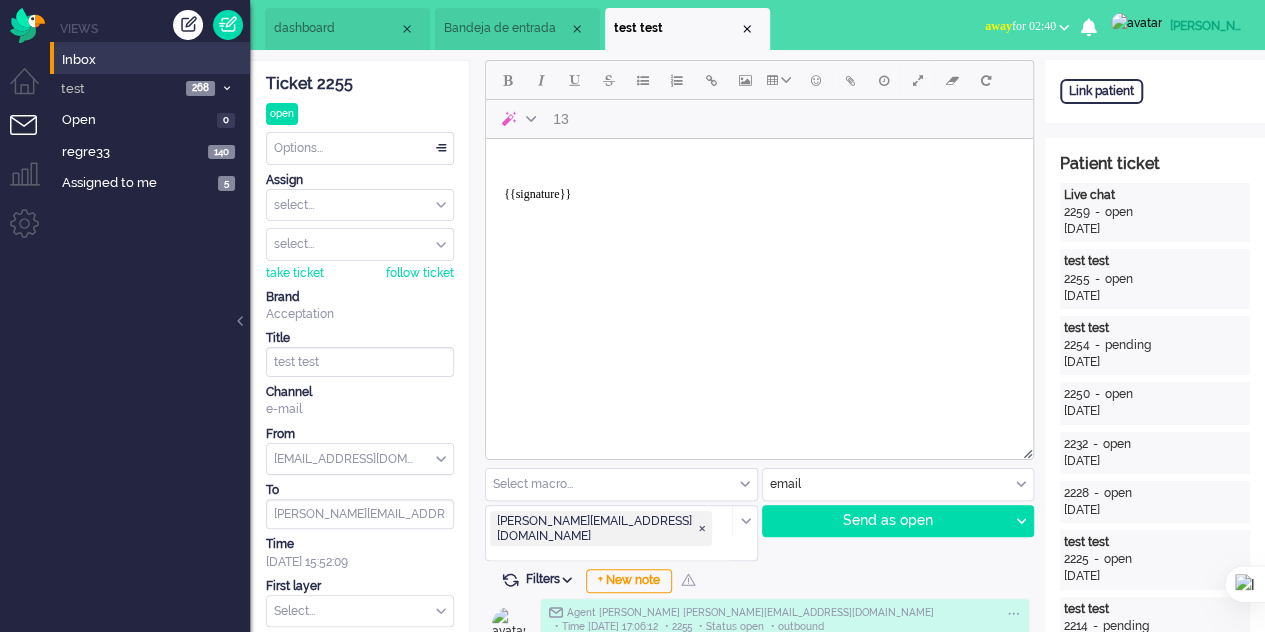 click on "{{signature}}" at bounding box center [759, 187] 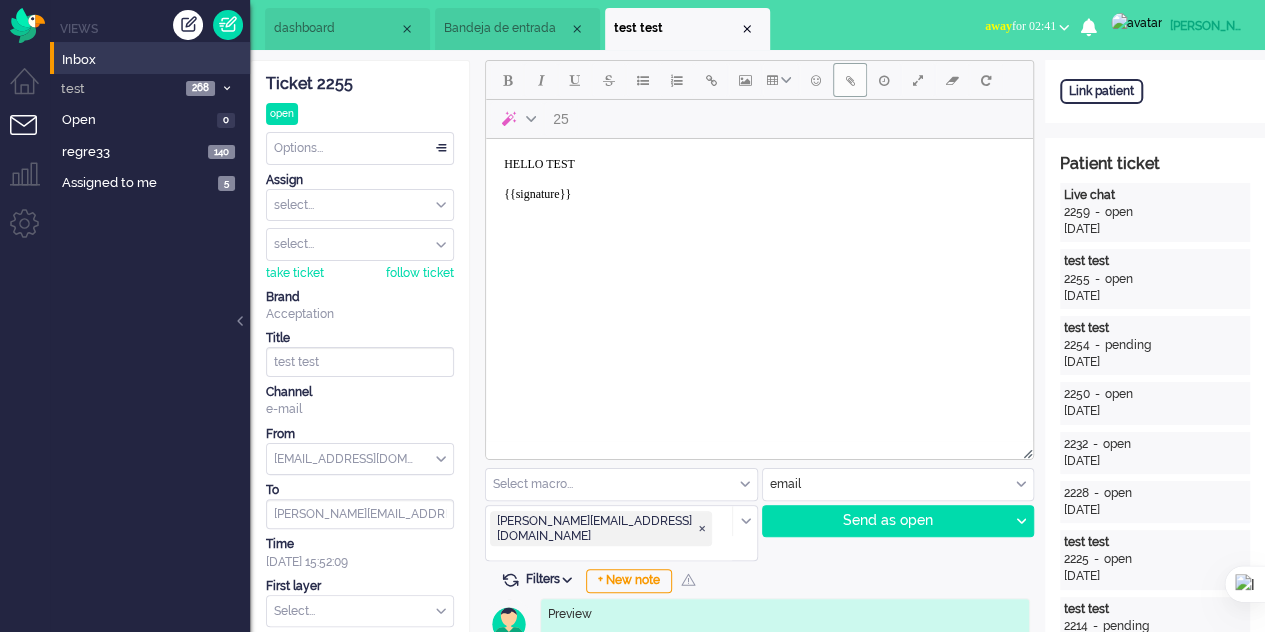 click at bounding box center (850, 80) 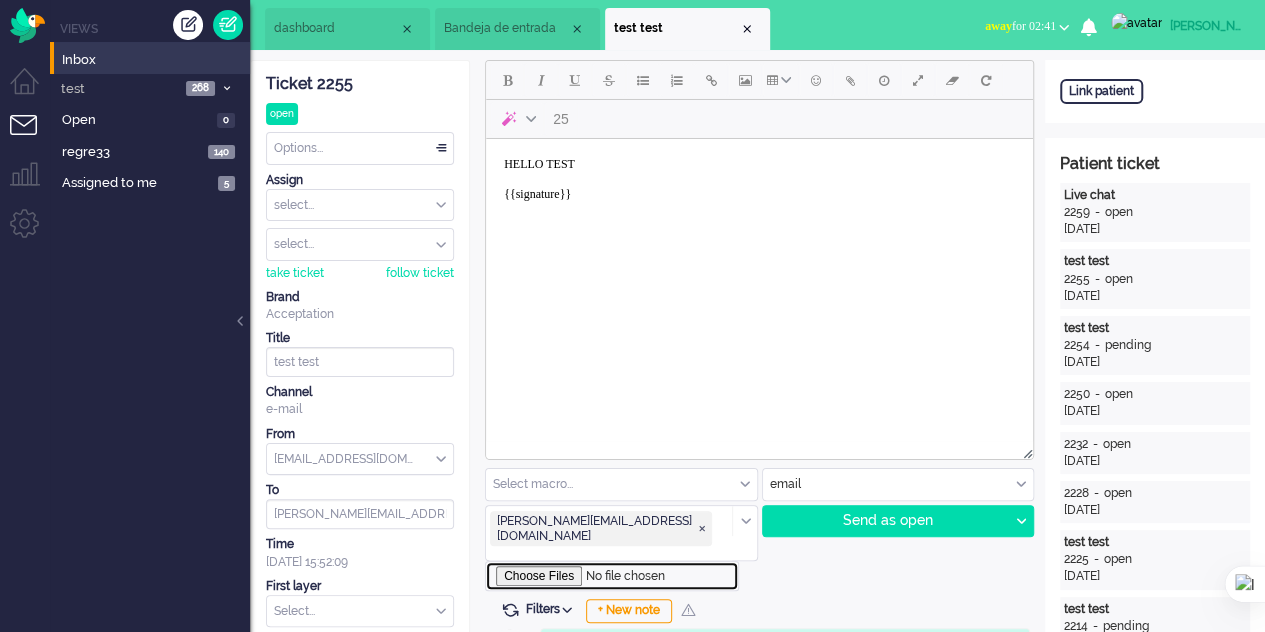click at bounding box center [612, 576] 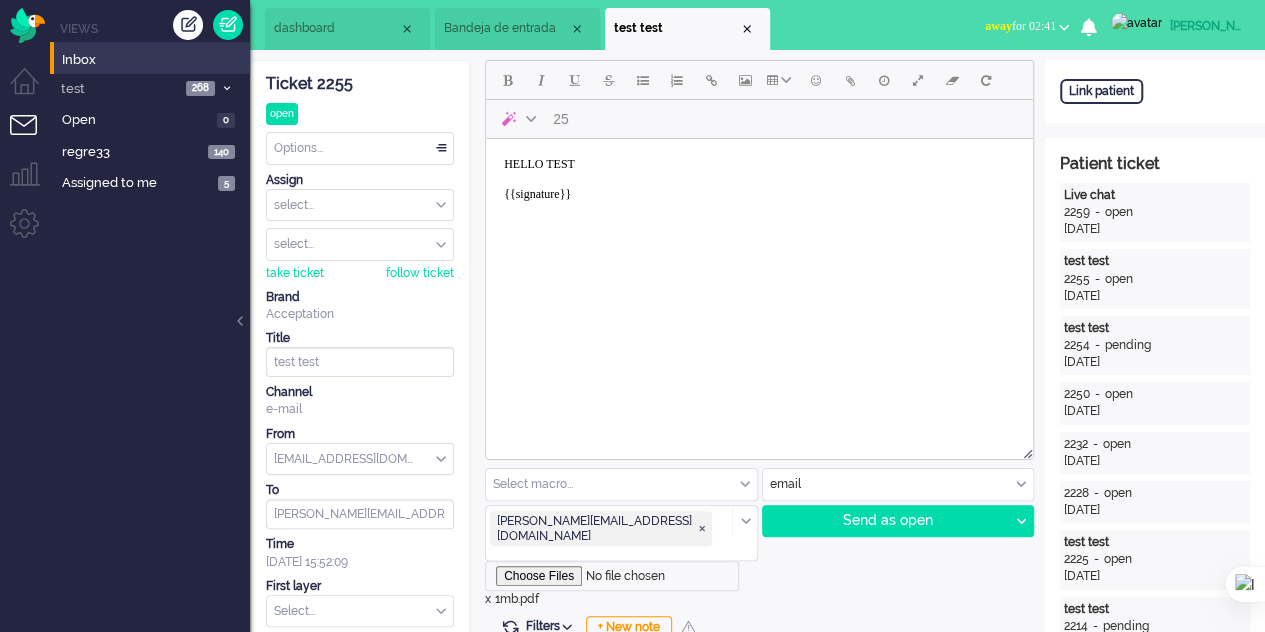 click on "HELLO TEST {{signature}}" at bounding box center (759, 187) 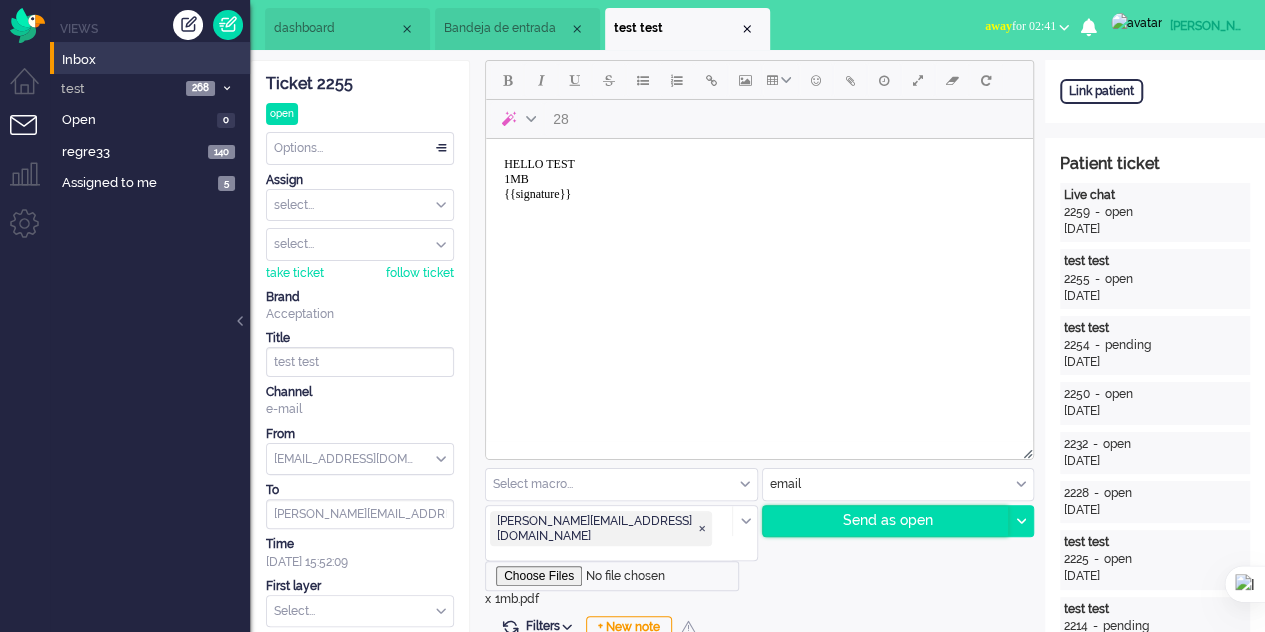 click on "Send as open" at bounding box center [886, 521] 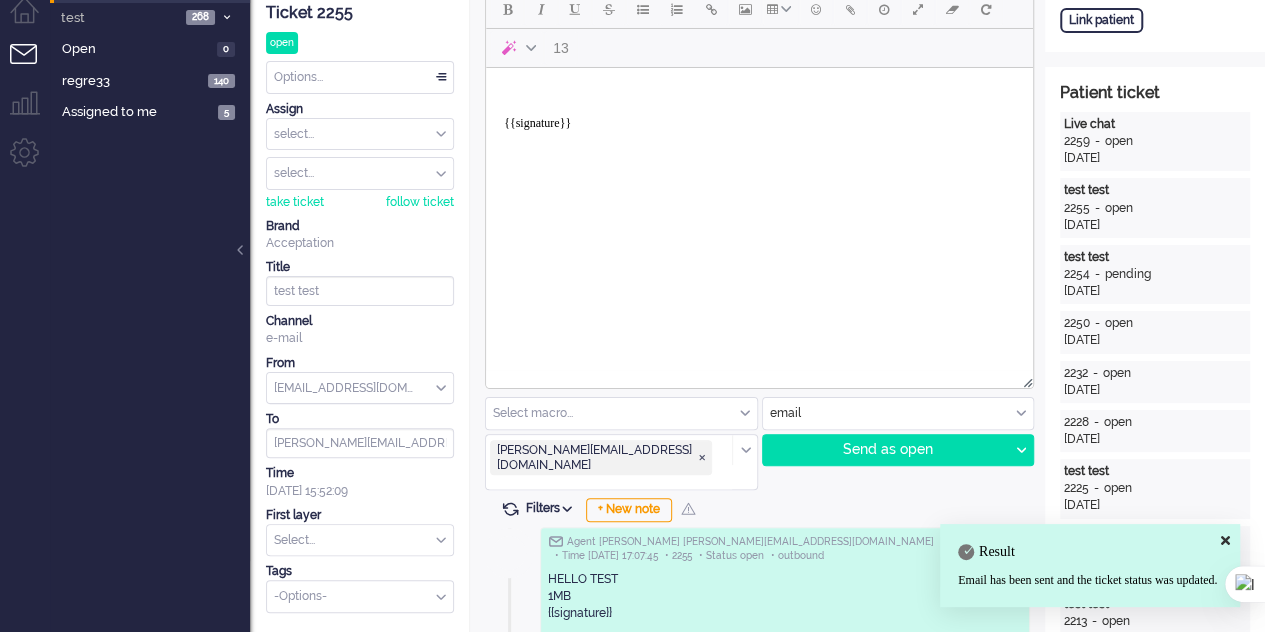 scroll, scrollTop: 0, scrollLeft: 0, axis: both 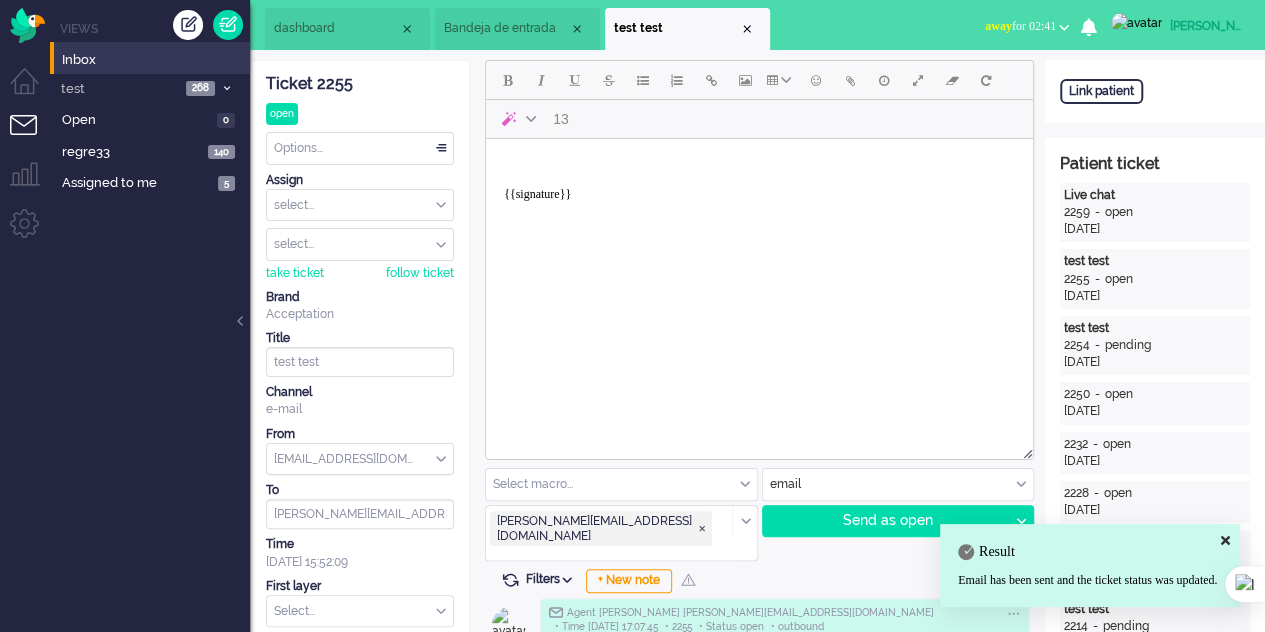 click on "{{signature}}" at bounding box center [759, 187] 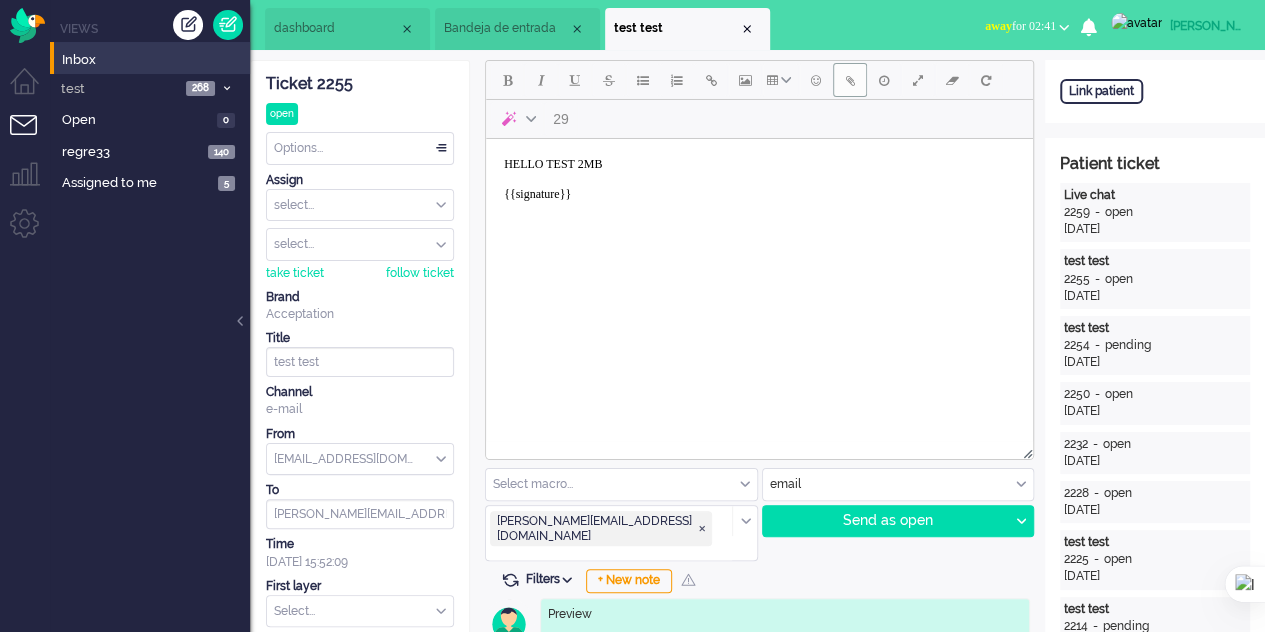 click at bounding box center [850, 80] 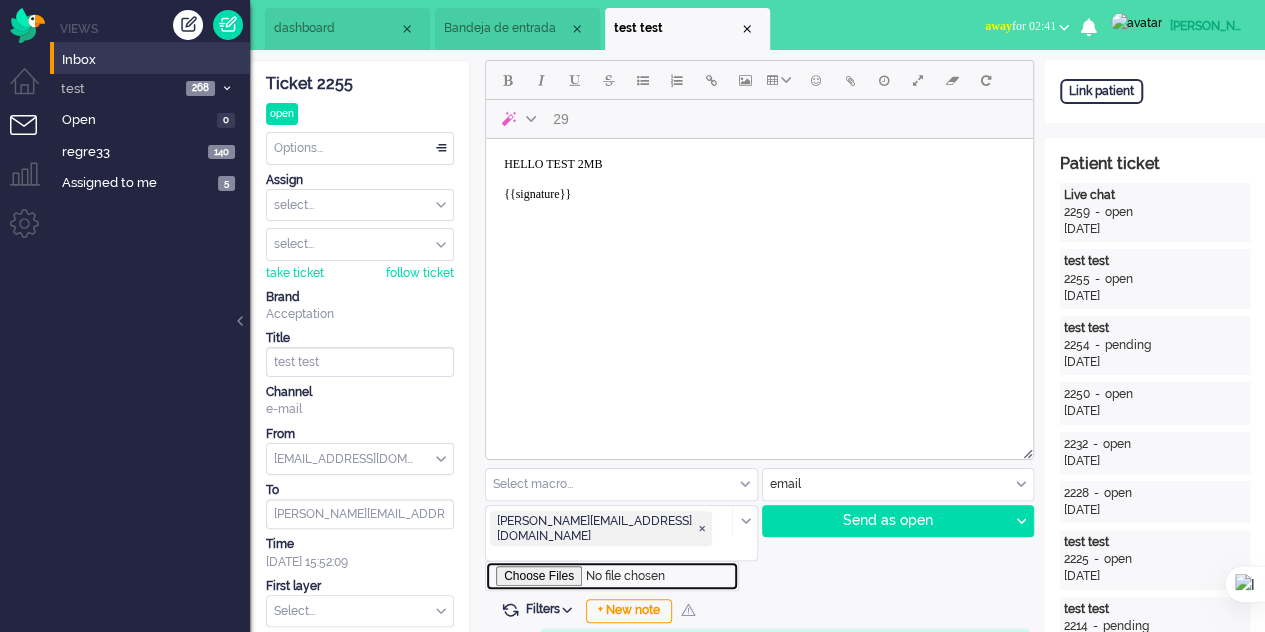 click at bounding box center [612, 576] 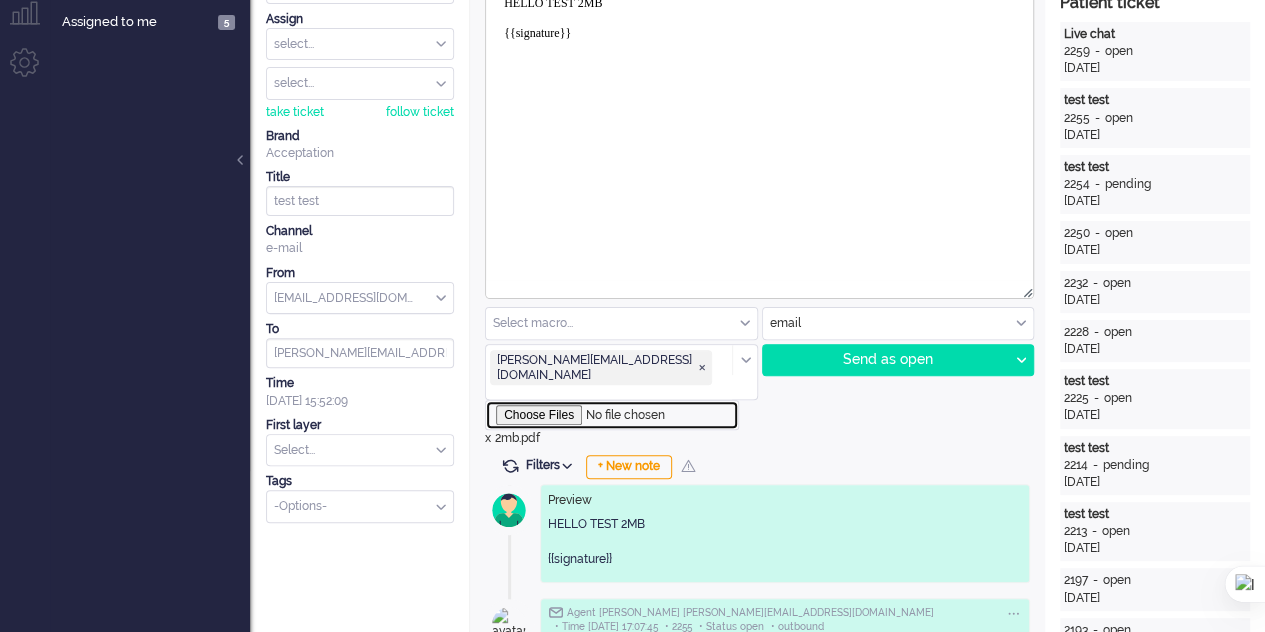 scroll, scrollTop: 200, scrollLeft: 0, axis: vertical 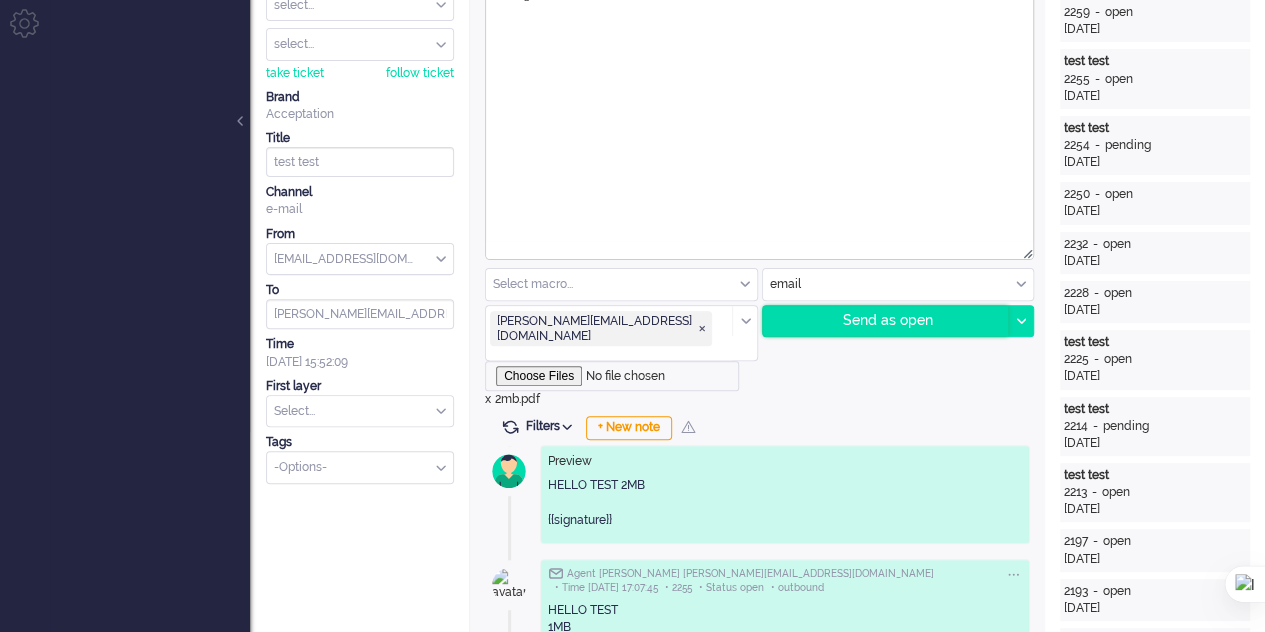 click on "Send as open" at bounding box center [886, 321] 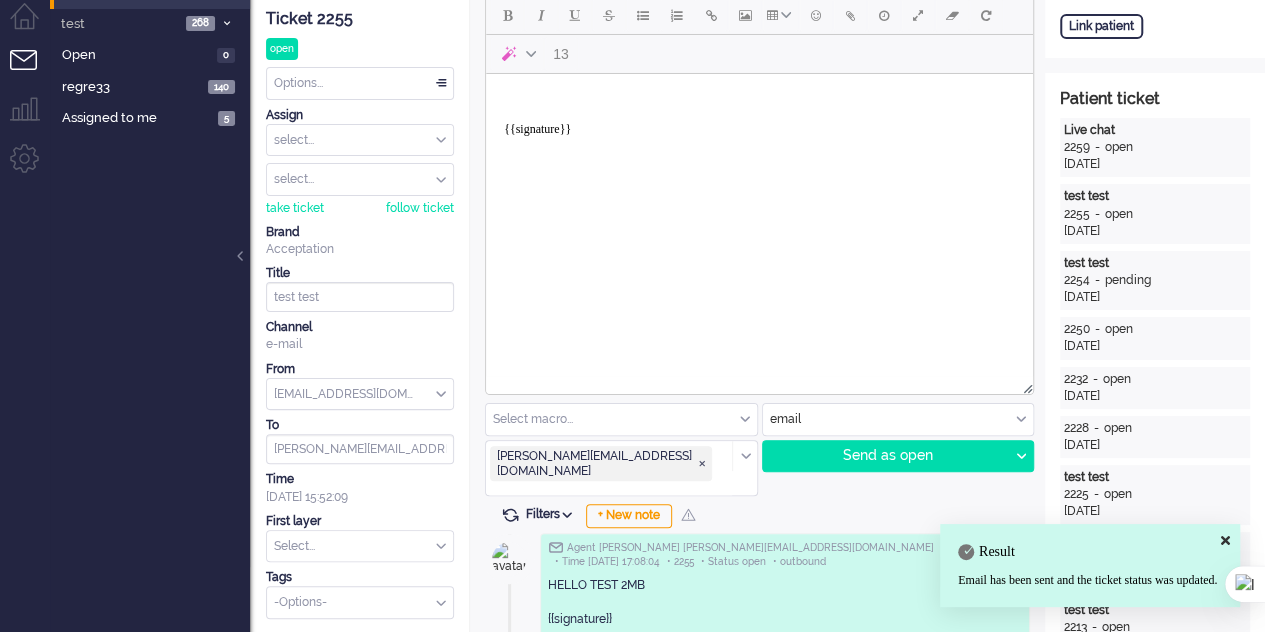 scroll, scrollTop: 0, scrollLeft: 0, axis: both 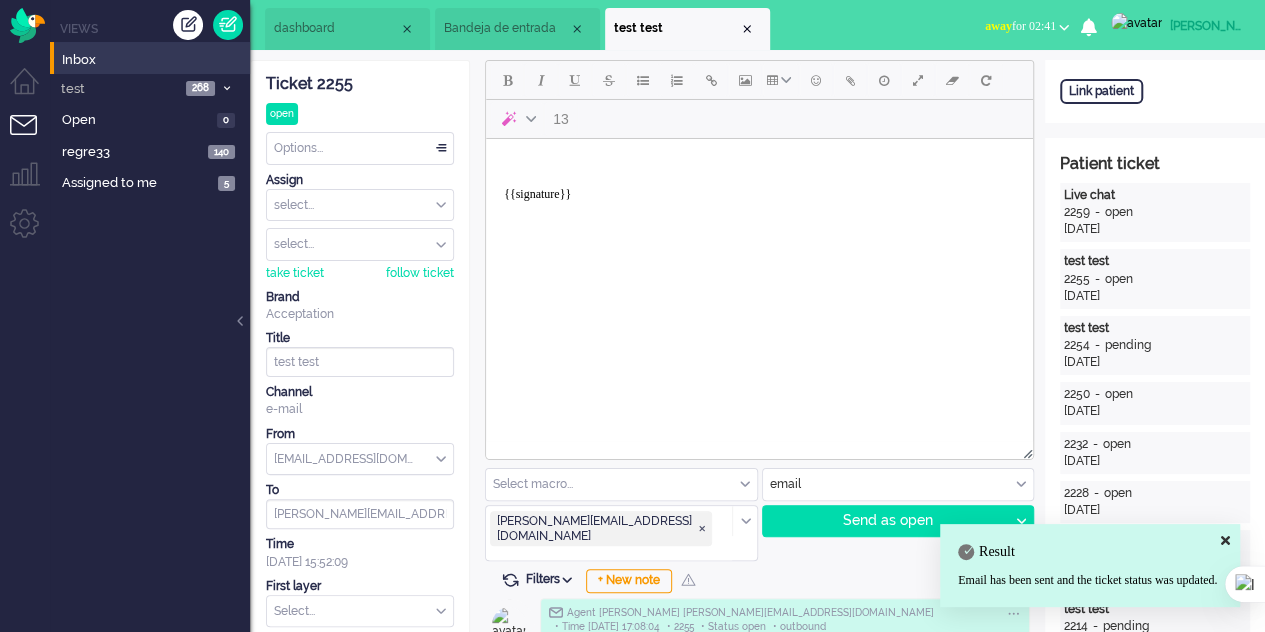 click on "{{signature}}" at bounding box center (759, 187) 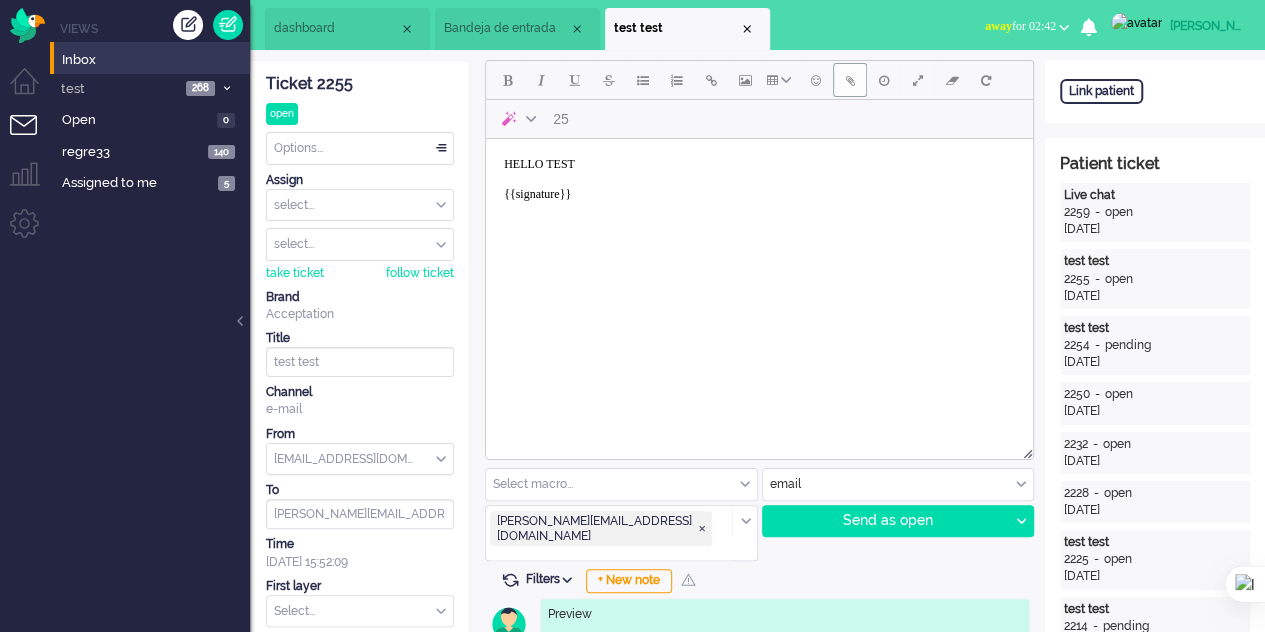 click at bounding box center (850, 80) 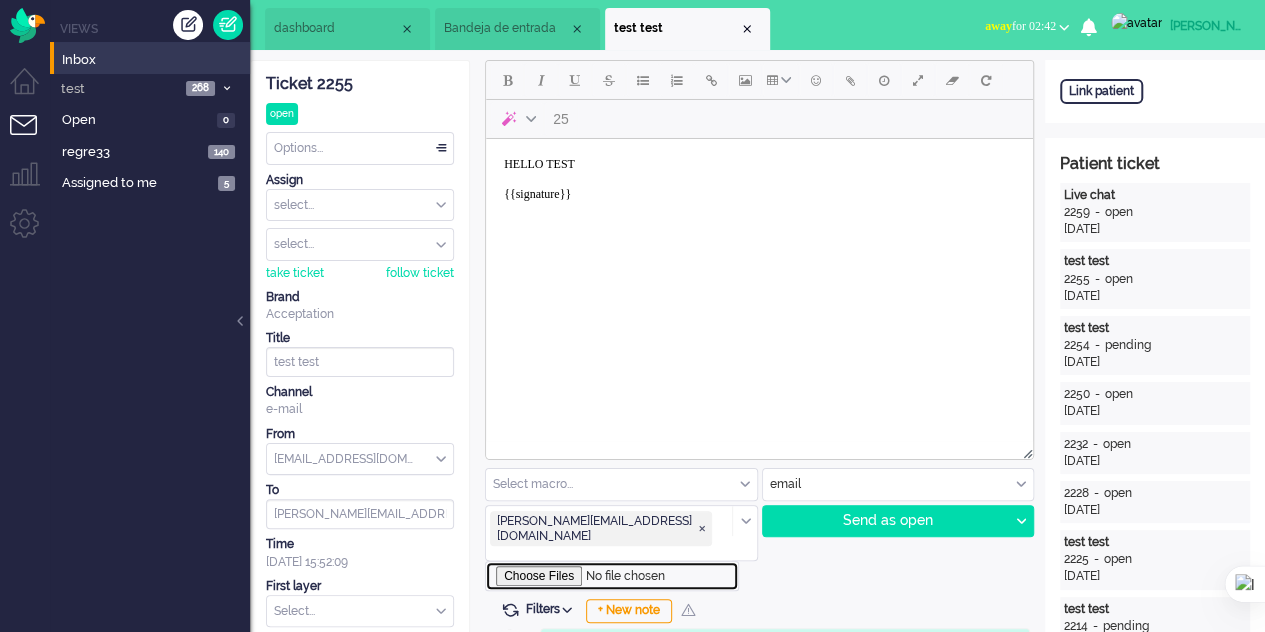 click at bounding box center (612, 576) 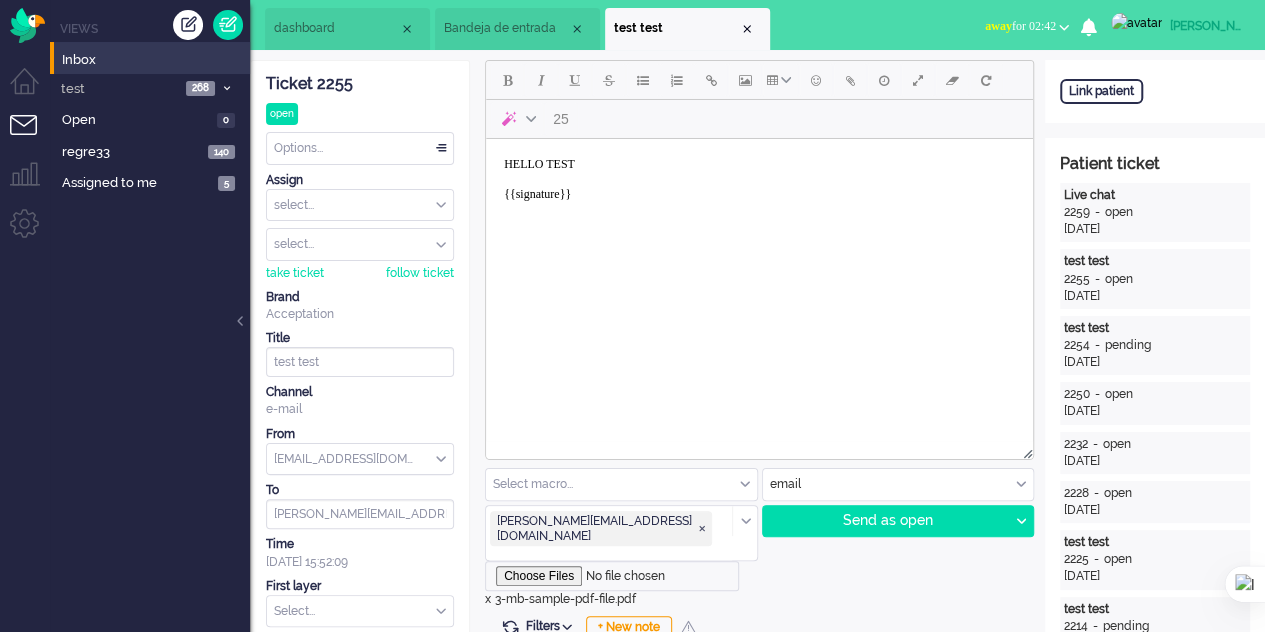 click on "HELLO TEST {{signature}}" at bounding box center [759, 187] 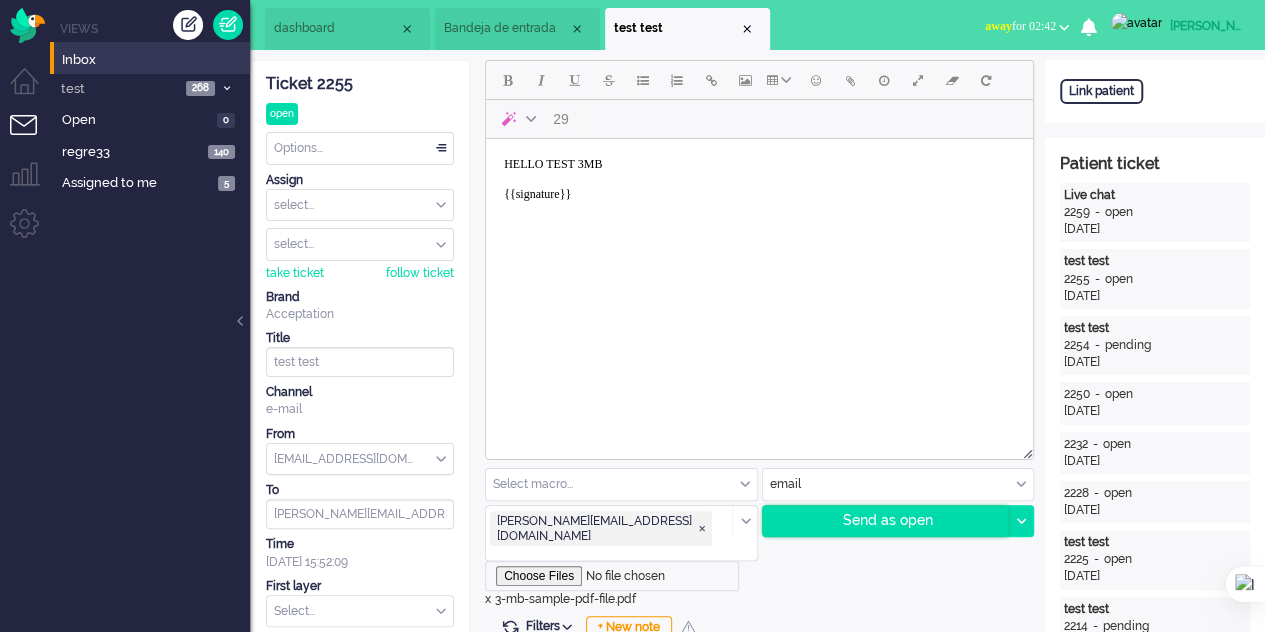 click on "Send as open" at bounding box center (886, 521) 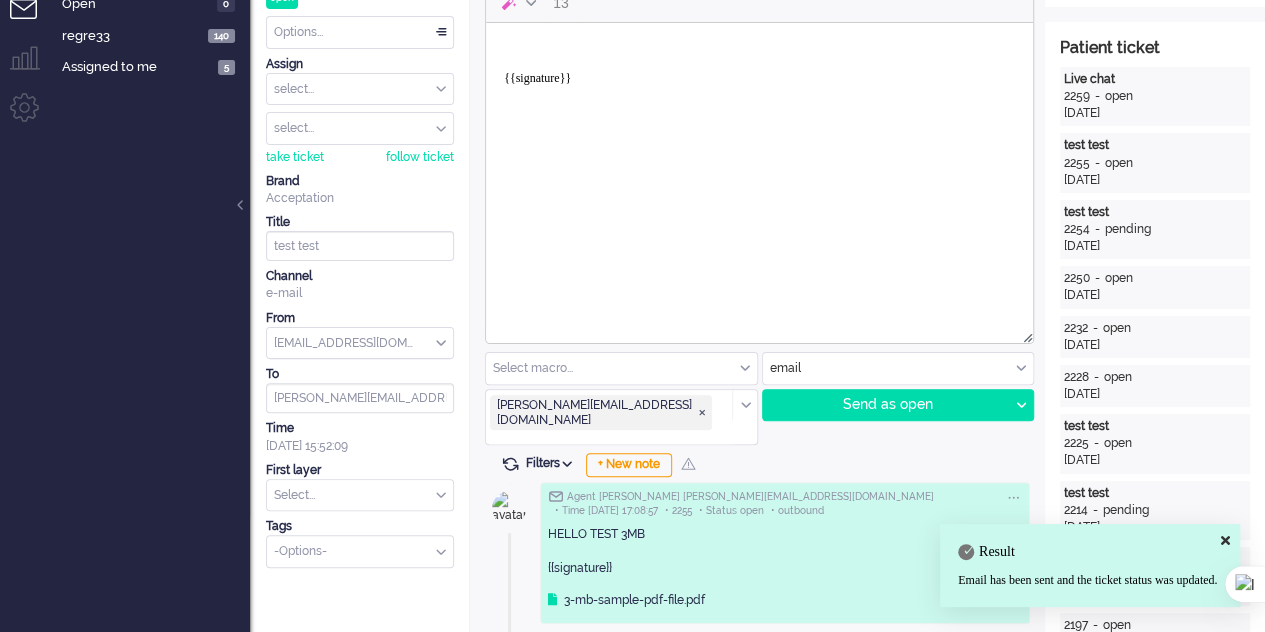 scroll, scrollTop: 0, scrollLeft: 0, axis: both 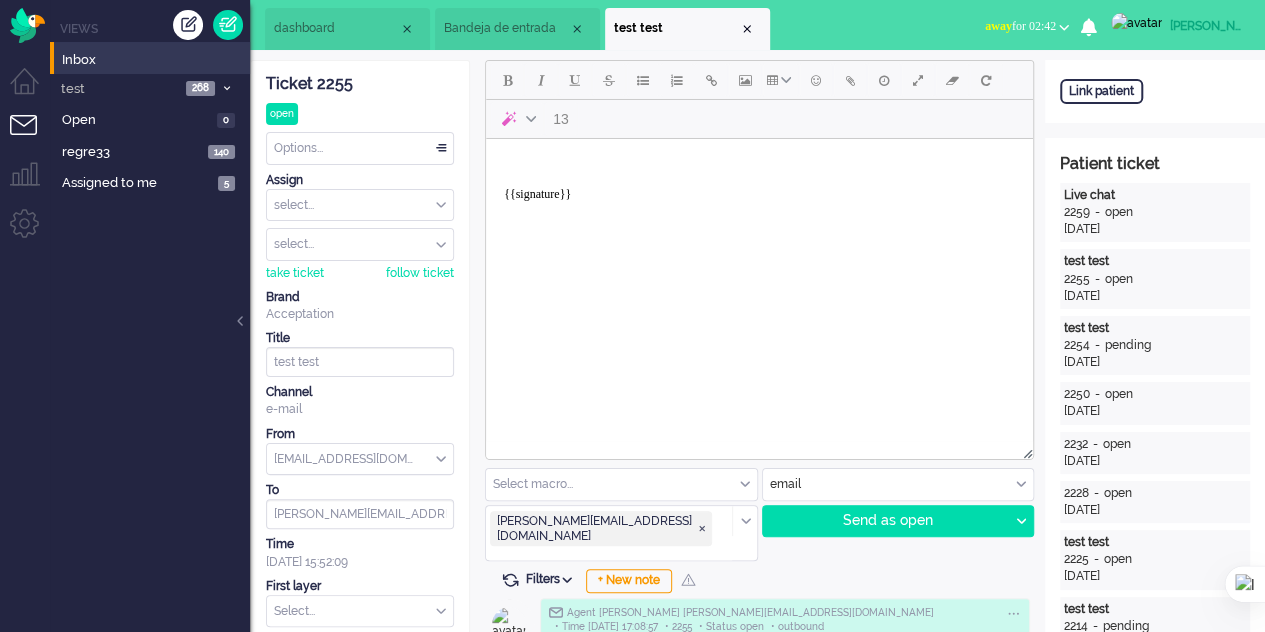 click on "{{signature}}" at bounding box center (759, 187) 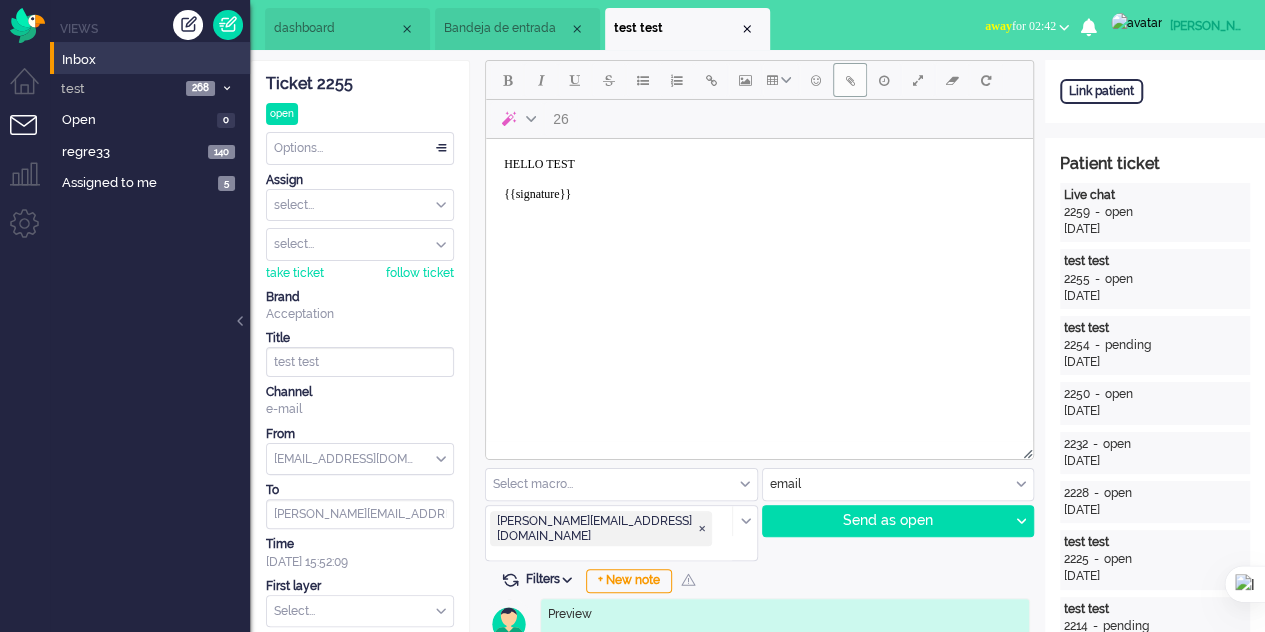 click at bounding box center [850, 80] 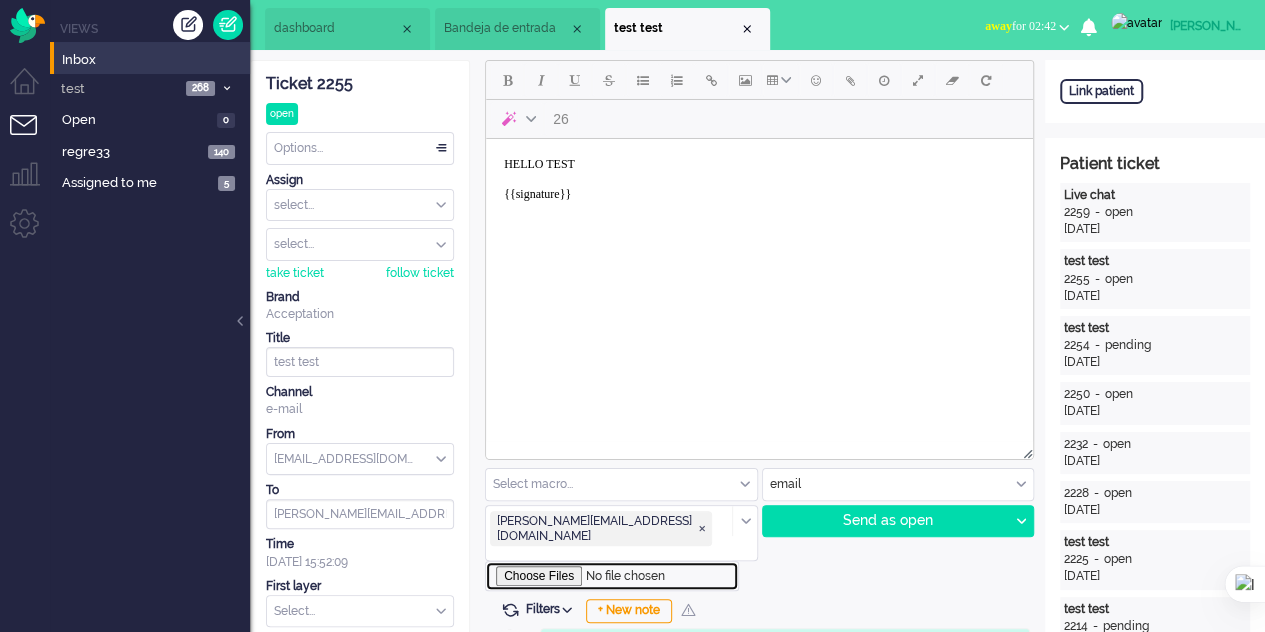 click at bounding box center (612, 576) 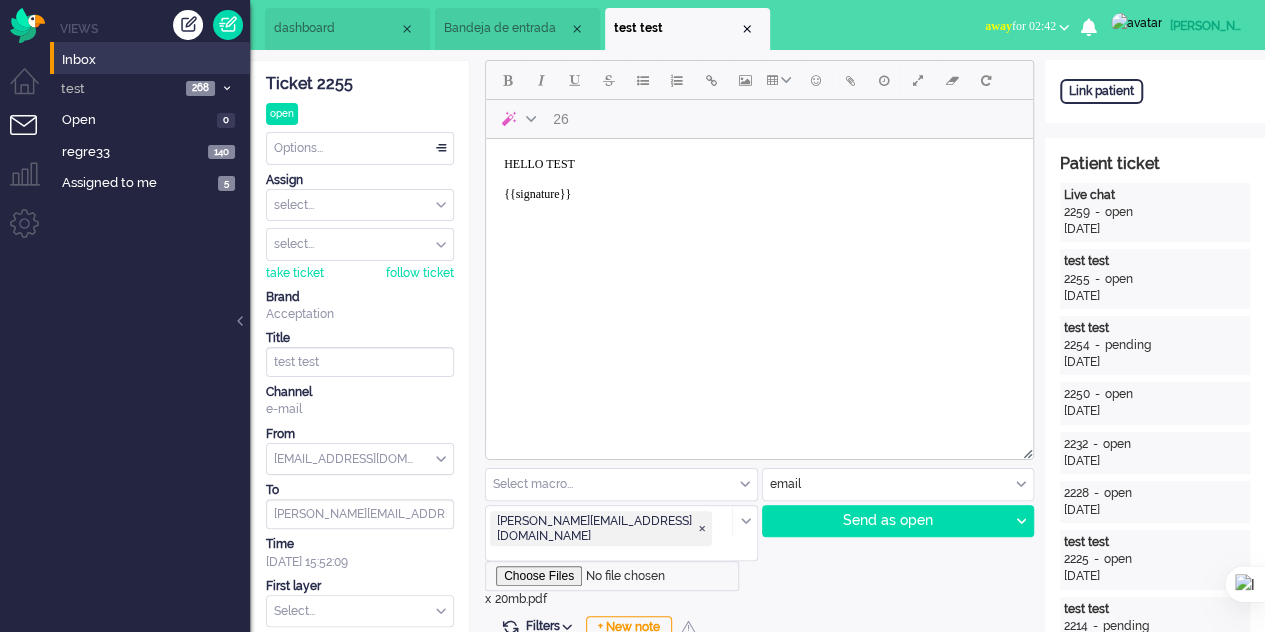 click on "HELLO TEST  {{signature}}" at bounding box center (759, 187) 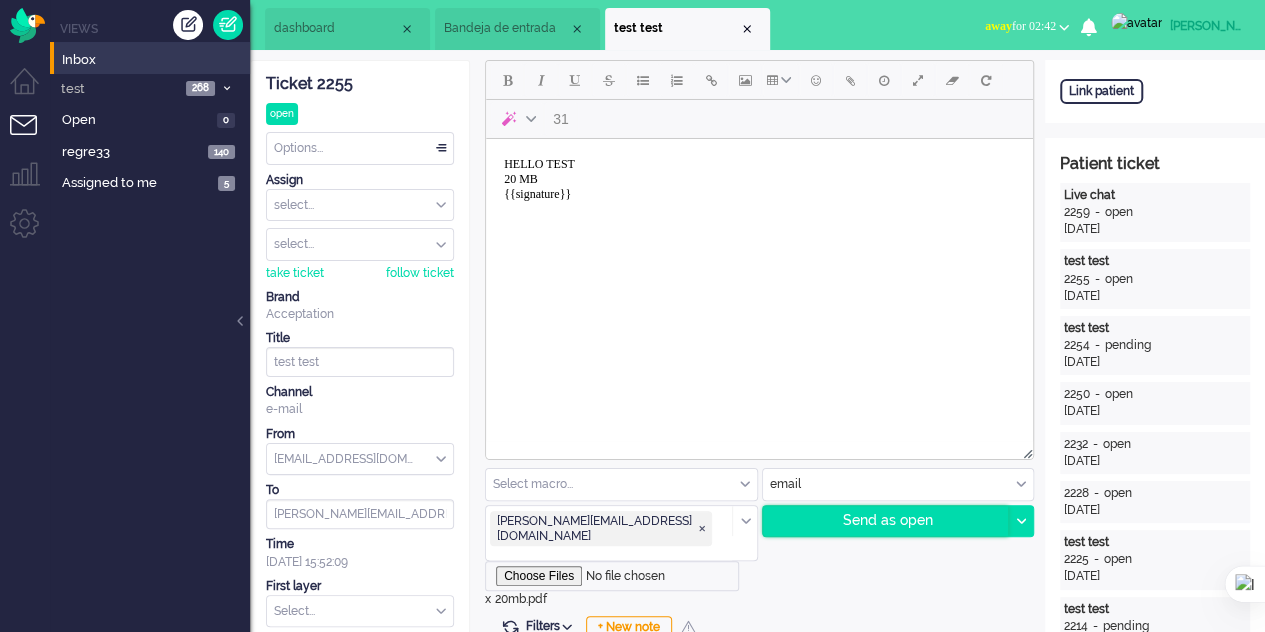 click on "Send as open" at bounding box center (886, 521) 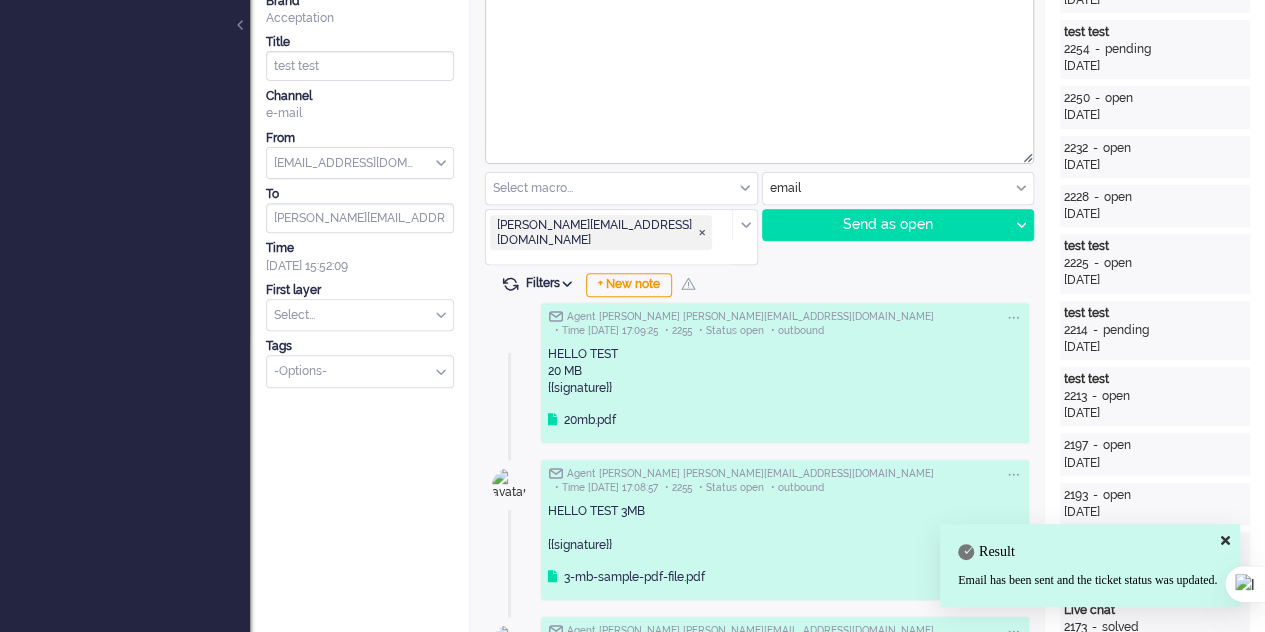 scroll, scrollTop: 300, scrollLeft: 0, axis: vertical 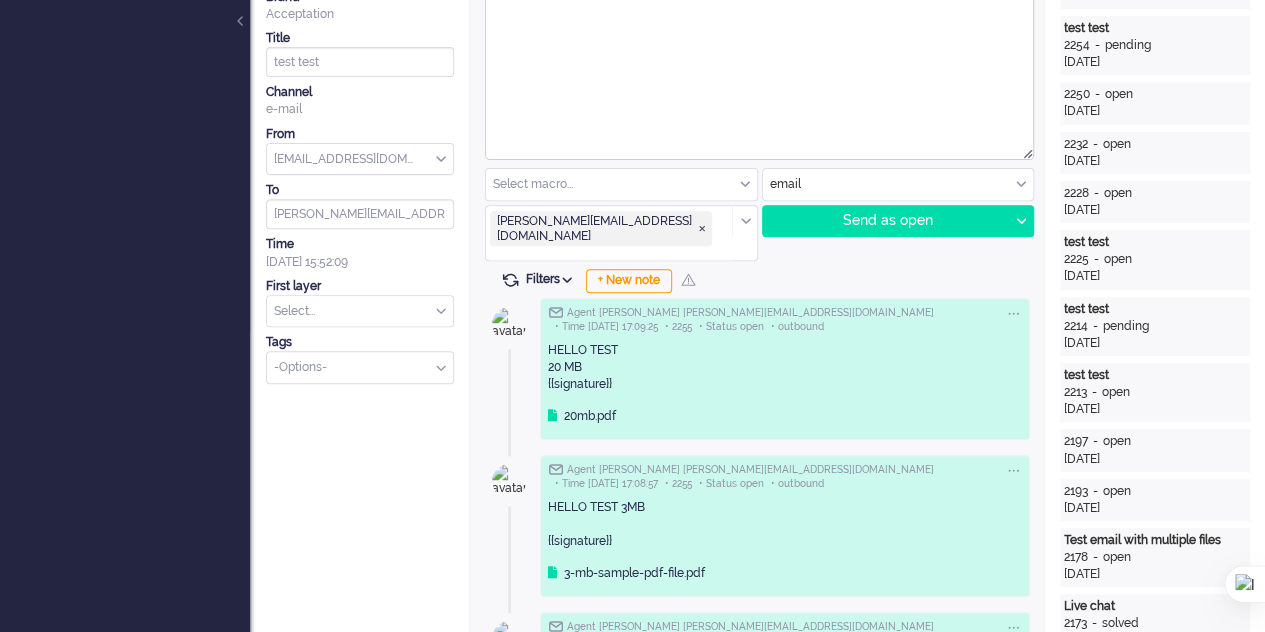 click at bounding box center [744, 221] 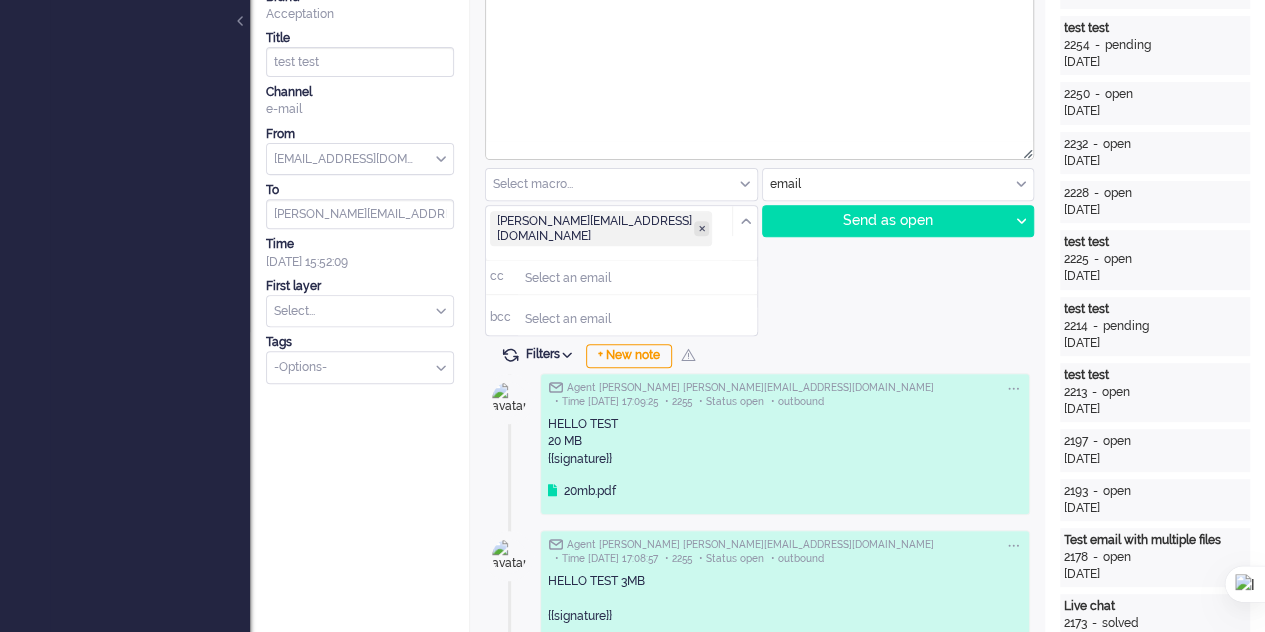 click at bounding box center (701, 228) 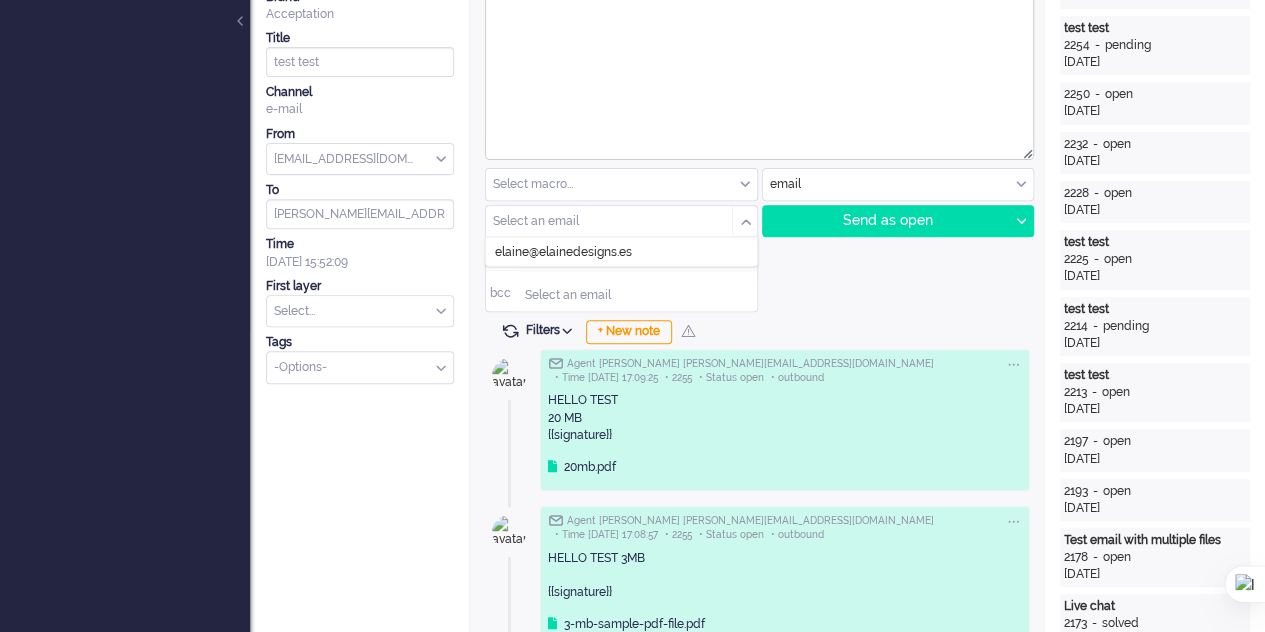 click at bounding box center [602, 221] 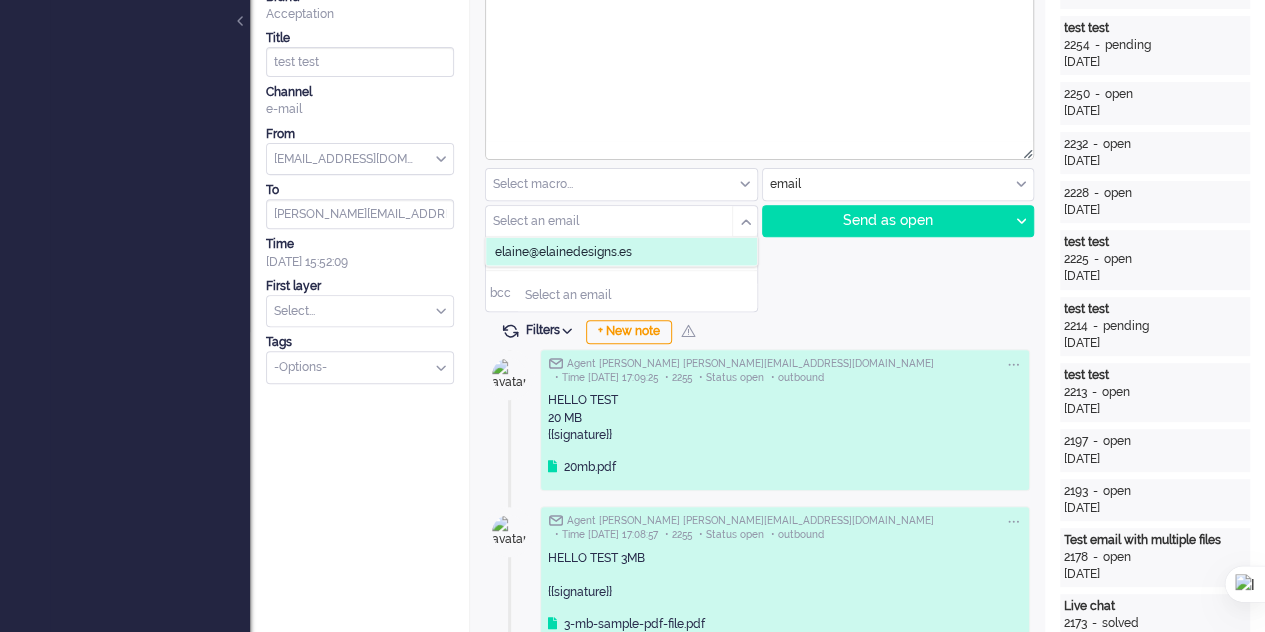 type on "[PERSON_NAME][EMAIL_ADDRESS][DOMAIN_NAME]" 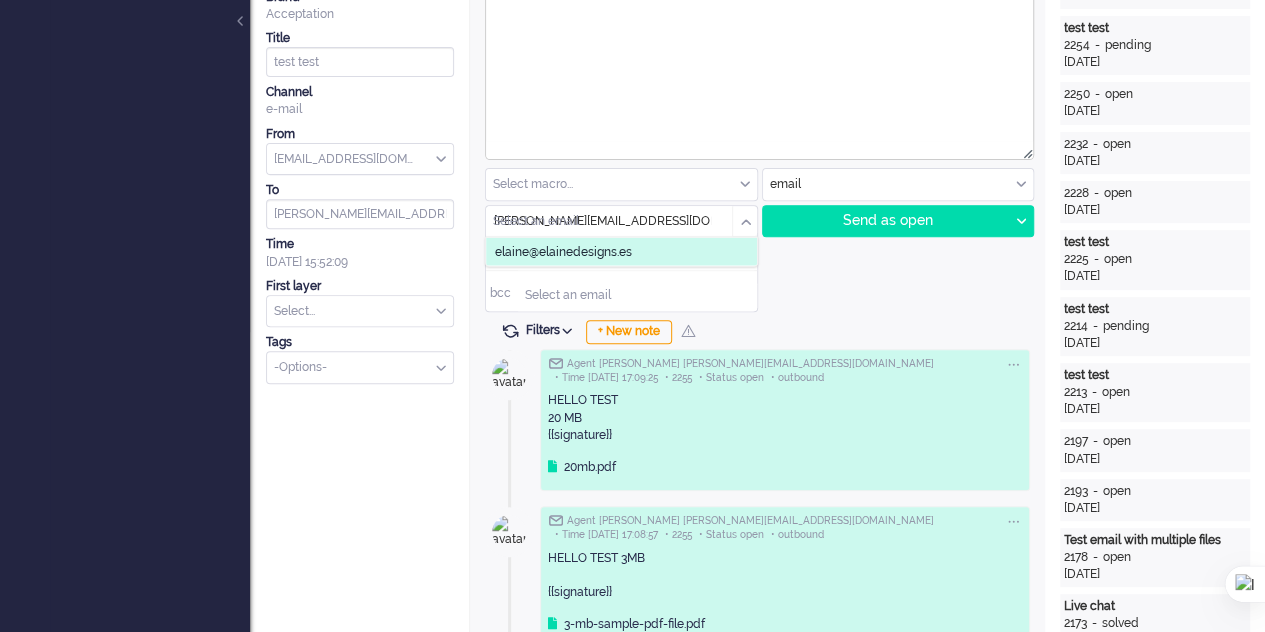 type on "[PERSON_NAME][EMAIL_ADDRESS][DOMAIN_NAME]" 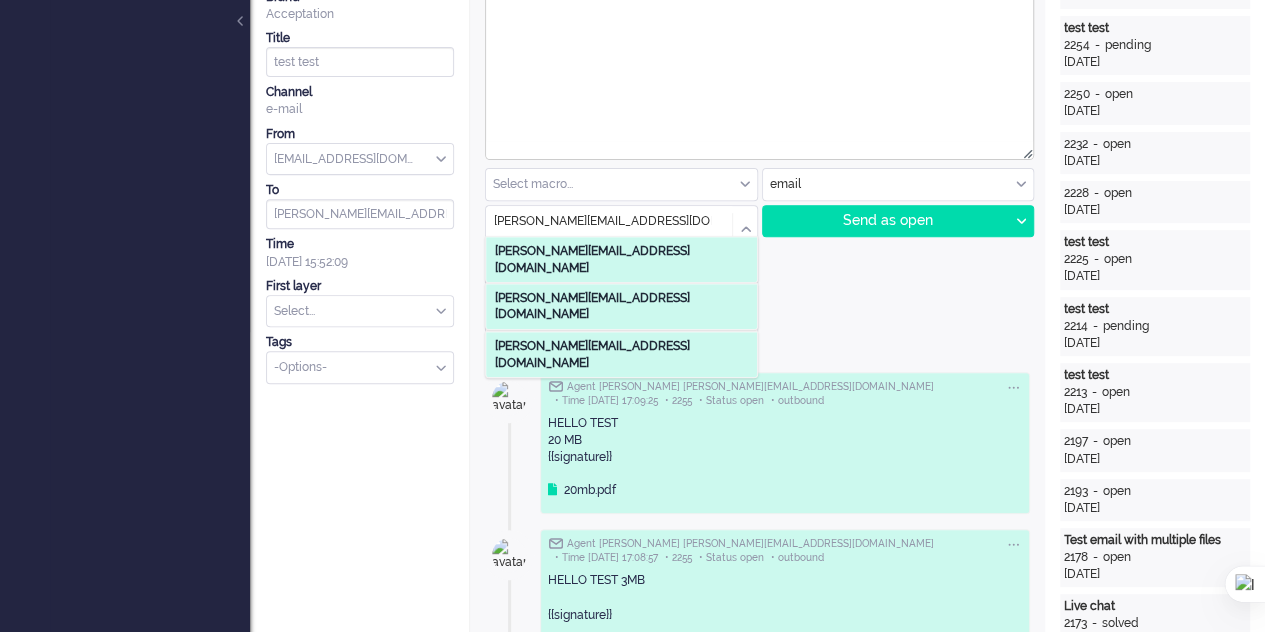 click on "[PERSON_NAME][EMAIL_ADDRESS][DOMAIN_NAME]" 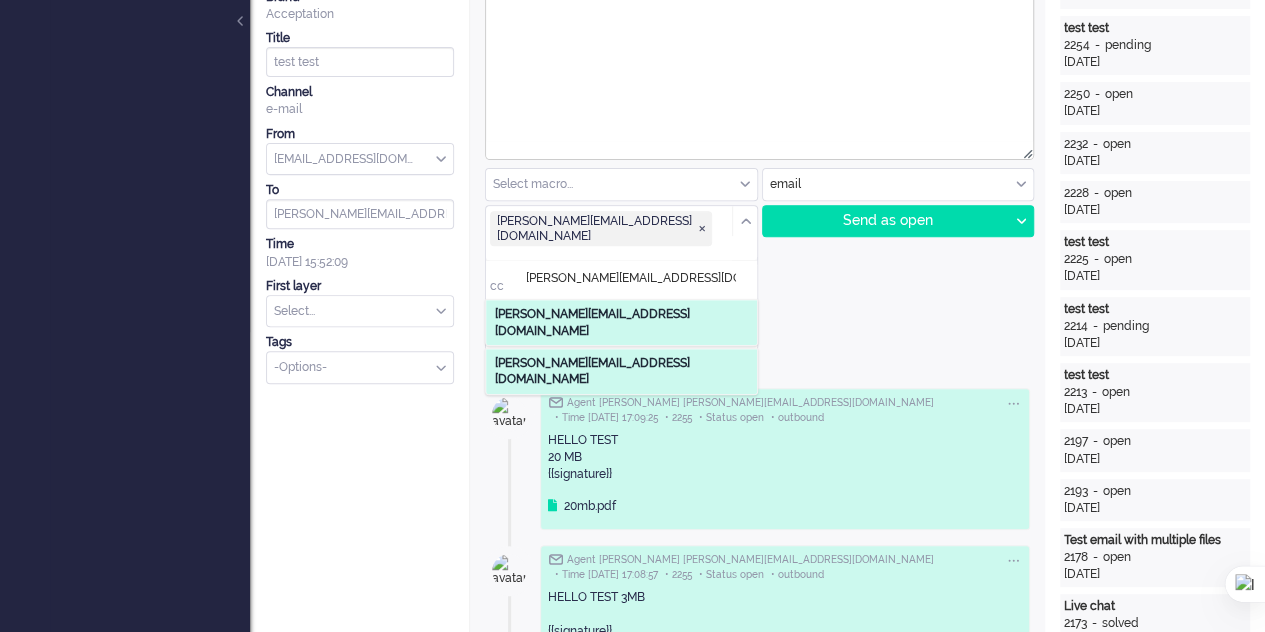 click on "13 Select macro... applyMessages CSRF test CSRF test2 macro pentest reporter Simyo test SSTI test SSTI2 tec5 tester tester123123 testing macro create22322 email email outbound call sms email [PERSON_NAME][EMAIL_ADDRESS][DOMAIN_NAME]  [PERSON_NAME] @ e l a i n e d e s i g n s . e s [PERSON_NAME][EMAIL_ADDRESS][DOMAIN_NAME] cc [PERSON_NAME][DOMAIN_NAME][EMAIL_ADDRESS][DOMAIN_NAME] [PERSON_NAME][DOMAIN_NAME][EMAIL_ADDRESS][DOMAIN_NAME] [PERSON_NAME][DOMAIN_NAME][EMAIL_ADDRESS][DOMAIN_NAME] bcc [PERSON_NAME][DOMAIN_NAME][EMAIL_ADDRESS][DOMAIN_NAME] [DOMAIN_NAME][EMAIL_ADDRESS][DOMAIN_NAME] [PERSON_NAME][DOMAIN_NAME][EMAIL_ADDRESS][DOMAIN_NAME] Send as open Send as open Send as pending Send as holding Send as solved" 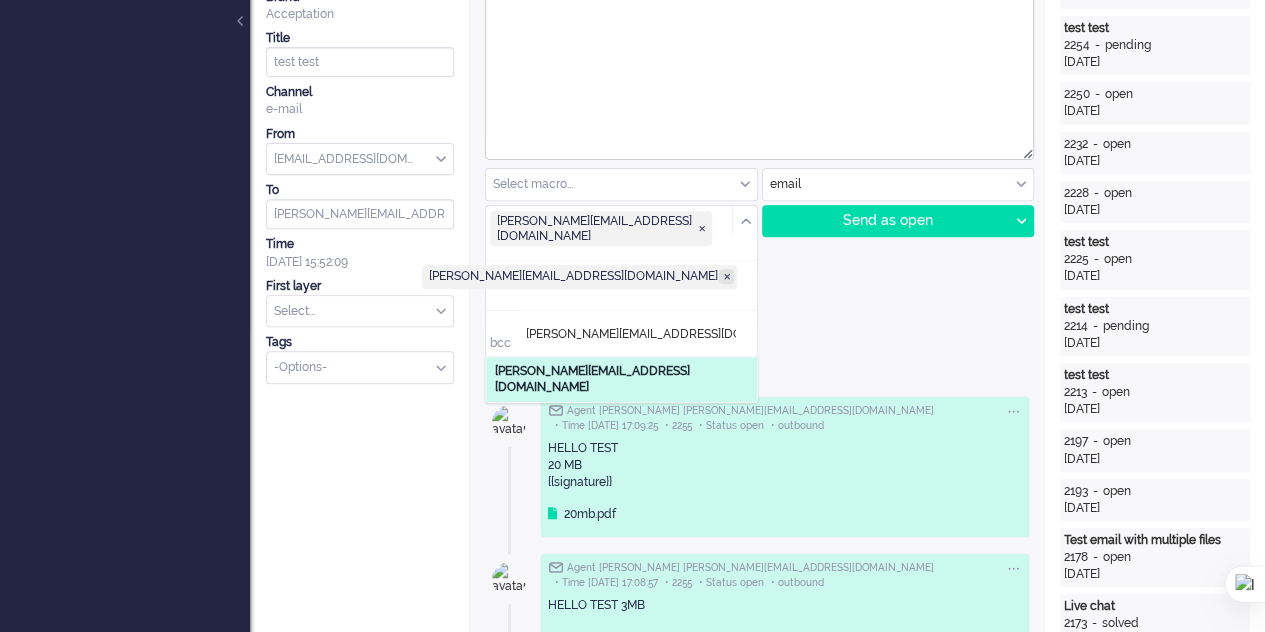 click at bounding box center [726, 276] 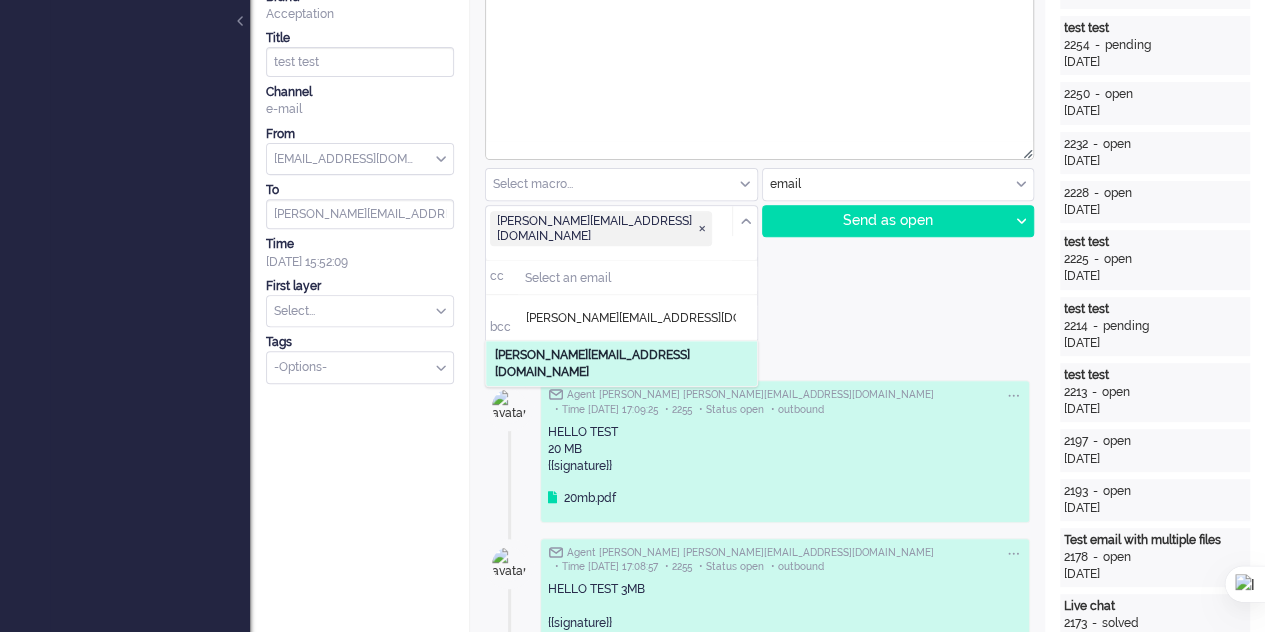 click on "[PERSON_NAME][EMAIL_ADDRESS][DOMAIN_NAME]" at bounding box center (631, 319) 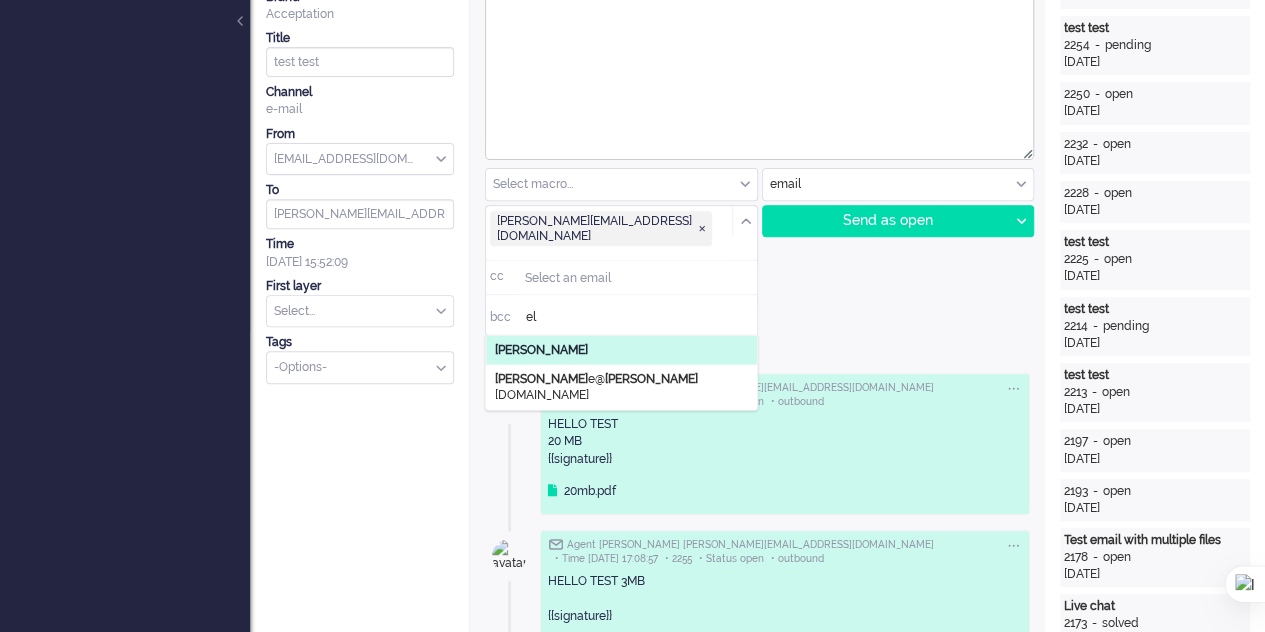 type on "e" 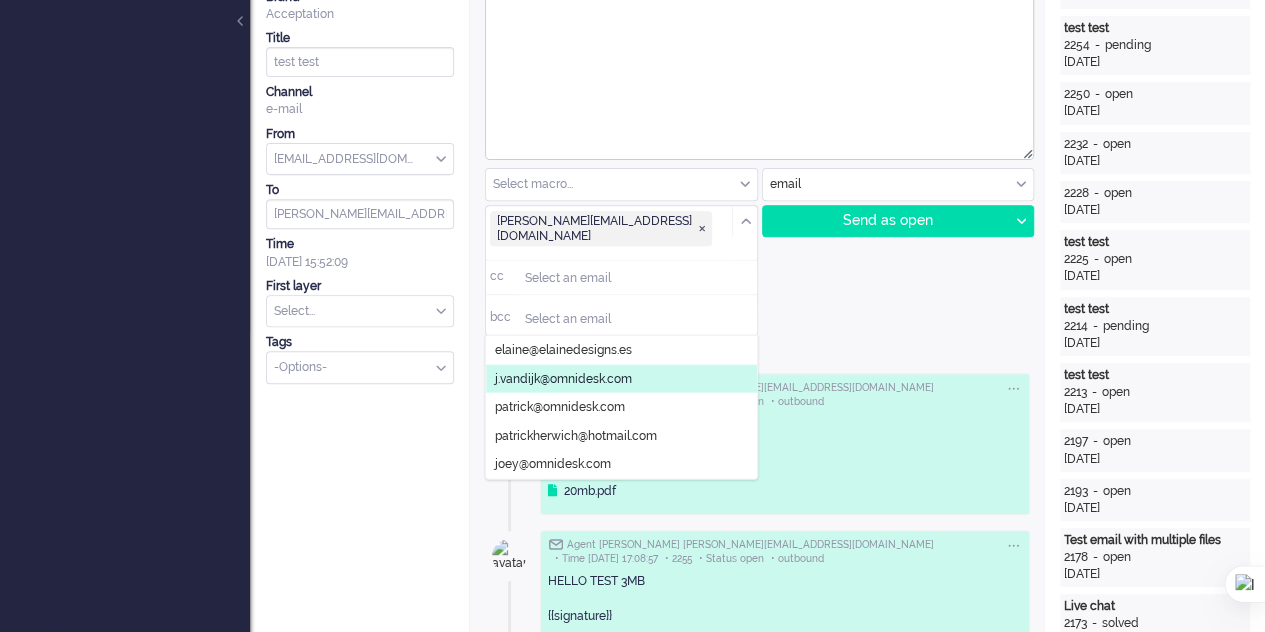 type 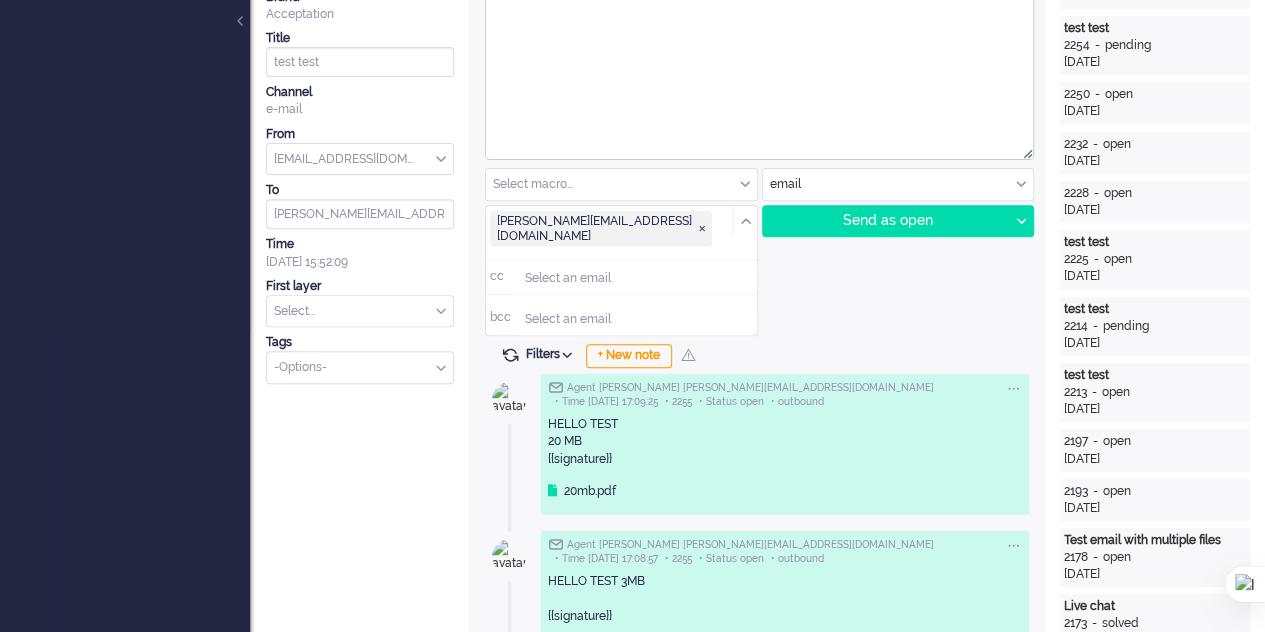 click on "13 Select macro... applyMessages CSRF test CSRF test2 macro pentest reporter Simyo test SSTI test SSTI2 tec5 tester tester123123 testing macro create22322 email email outbound call sms email [PERSON_NAME][EMAIL_ADDRESS][DOMAIN_NAME]  [PERSON_NAME] @ e l a i n e d e s i g n s . e s j . [PERSON_NAME] @ o m n i d e s k . c o m p a t r i c k @ o m n i d e s k . c o m p a t r i c k h e r w i c h @ h o t m a i l . c o m j o e y @ o m n i d e s k . c o m [PERSON_NAME][EMAIL_ADDRESS][DOMAIN_NAME] cc Select an email [PERSON_NAME] @ e l a i n e d e s i g n s . e s j . [PERSON_NAME] @ o m n i d e s k . c o m p a t r i c k @ o m n i d e s k . c o m p a t r i c k h e r w i c h @ h o t m a i l . c o m j o e y @ o m n i d e s k . c o m e l a i n e . s p p i r i t u b a @ g m a i l . c o m bcc Select an email [PERSON_NAME] @ e l a i n e d e s i g n s . e s j . [PERSON_NAME] @ o m n i d e s k . c o m p a t r i c k @ o m n i d e s k . c o m p a t r i c k h e r w i c h @ h o t m a i l . c o m j o e y @ o m n i d e s k . c o m Send as open Send as open" 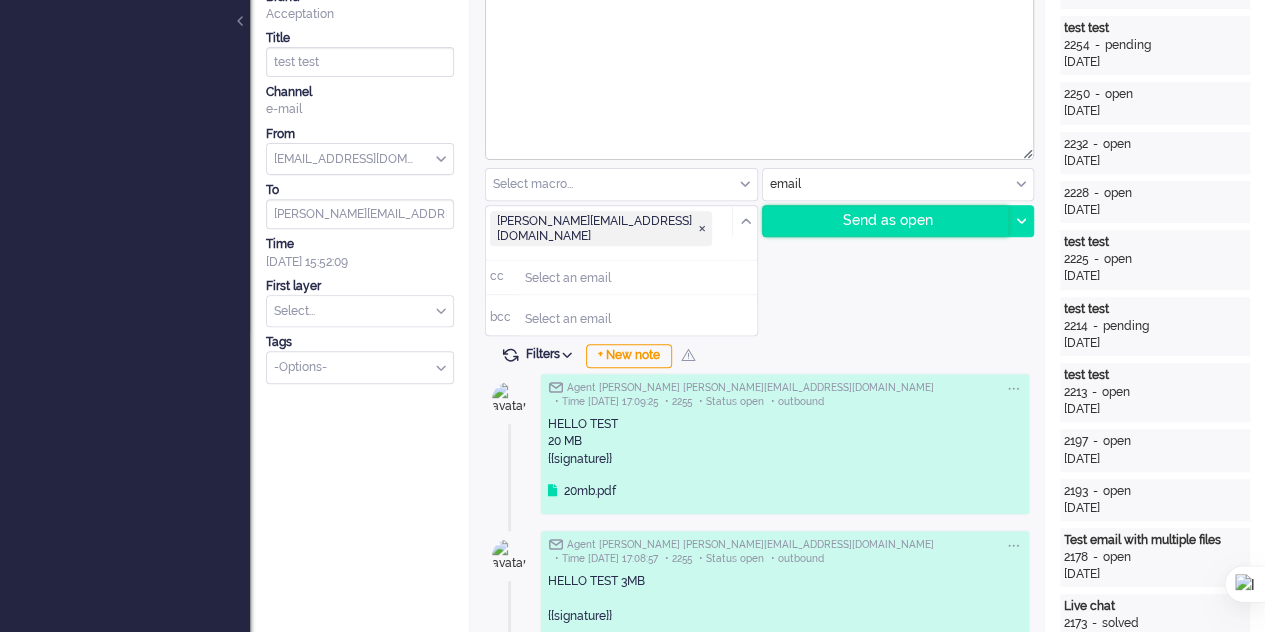 click on "Send as open" at bounding box center (886, 221) 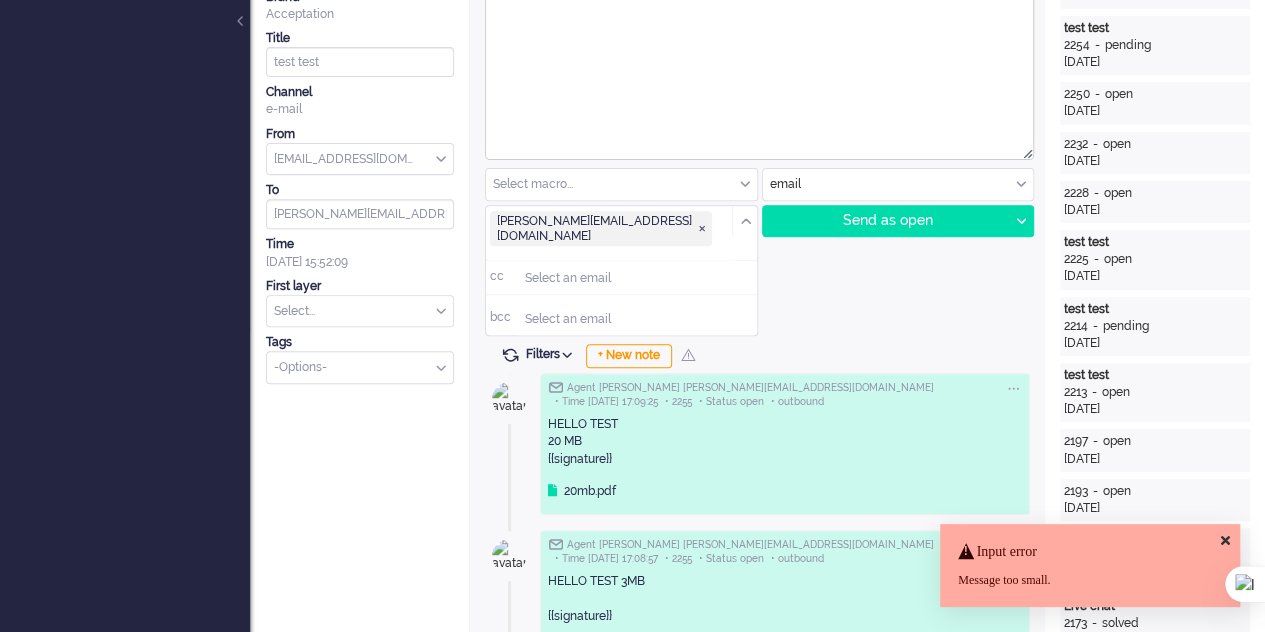 scroll, scrollTop: 0, scrollLeft: 0, axis: both 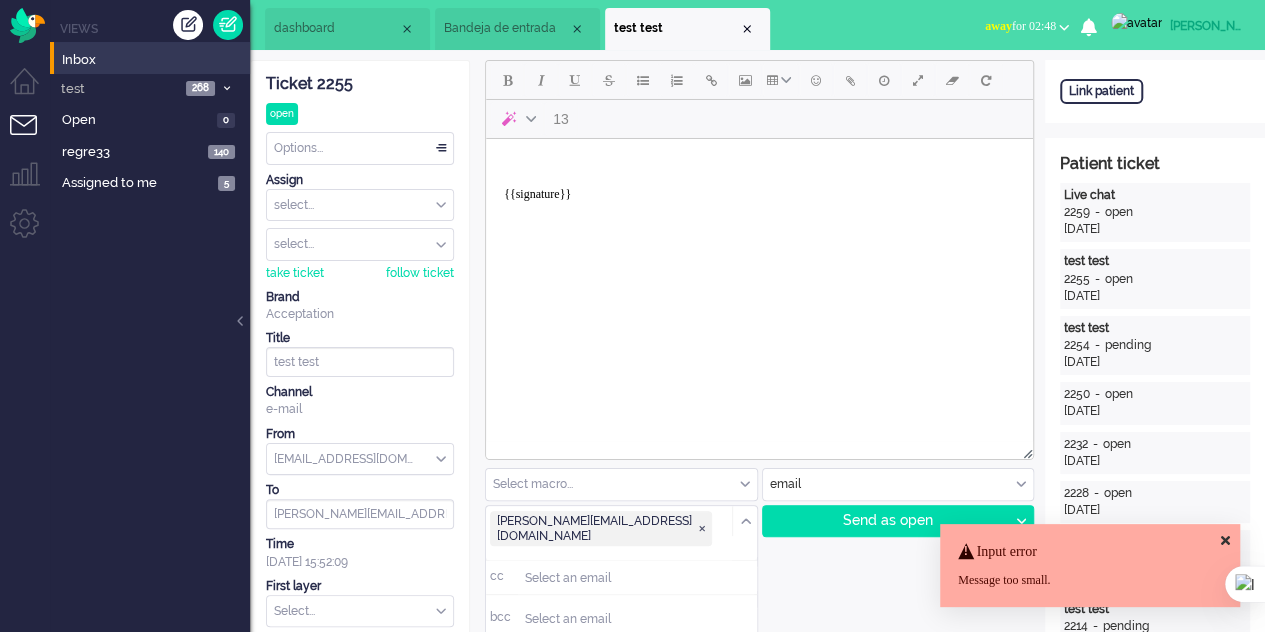 click on "{{signature}}" at bounding box center (759, 187) 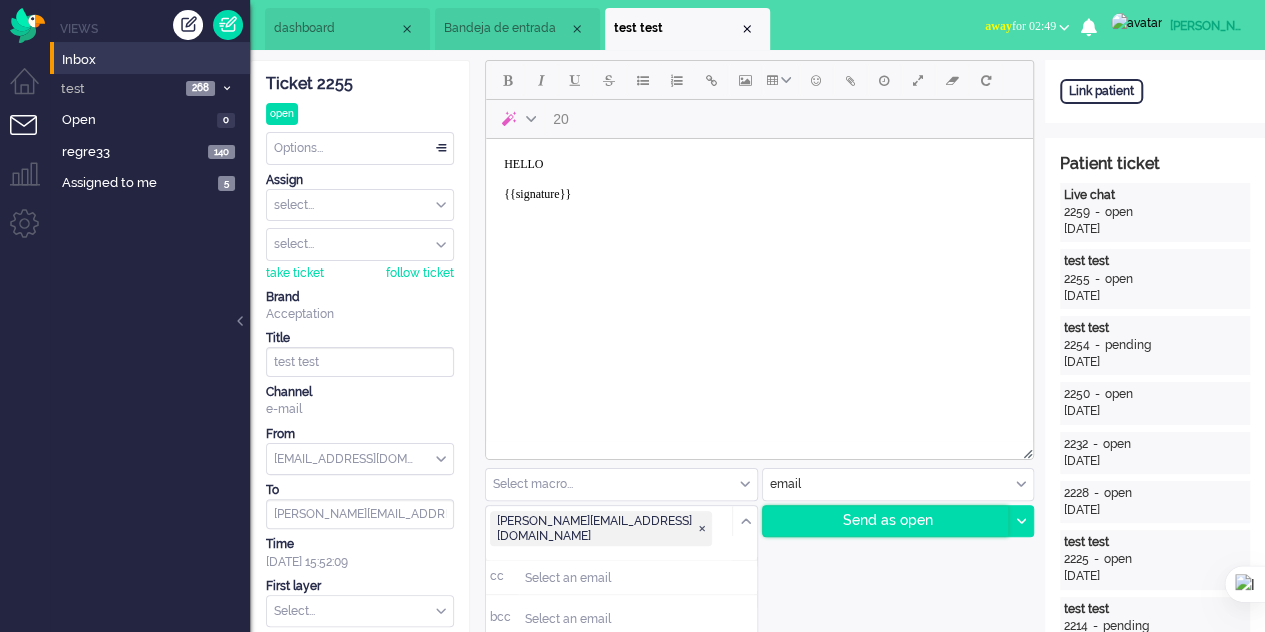 click on "Send as open" at bounding box center (886, 521) 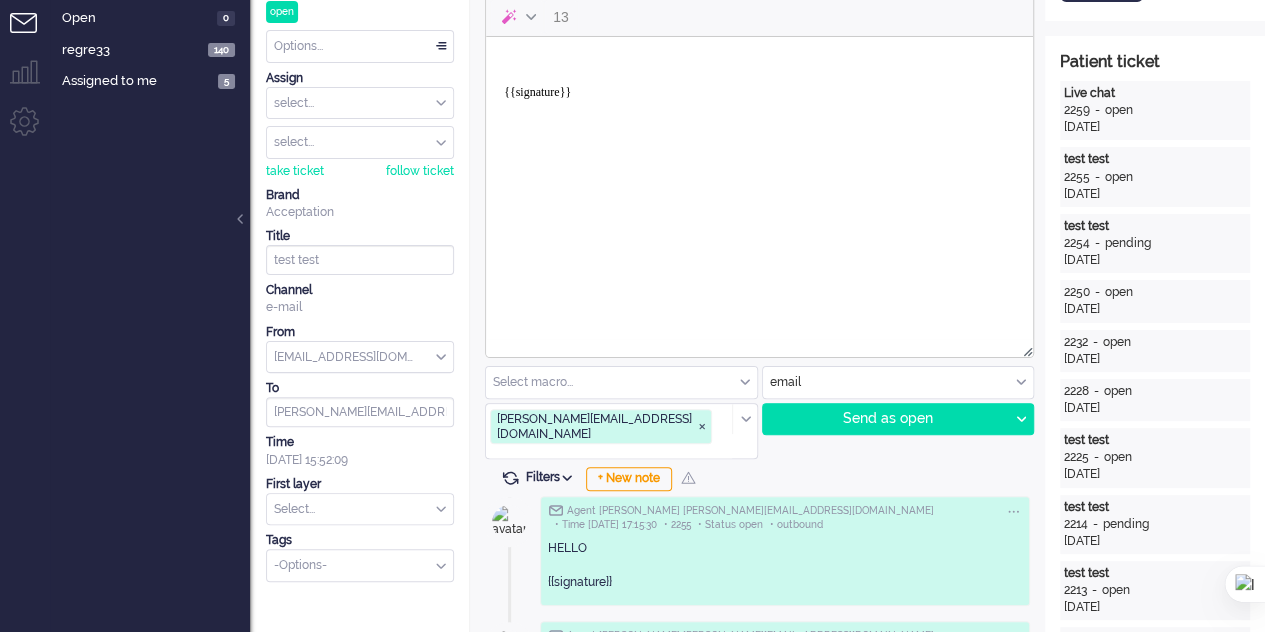 scroll, scrollTop: 300, scrollLeft: 0, axis: vertical 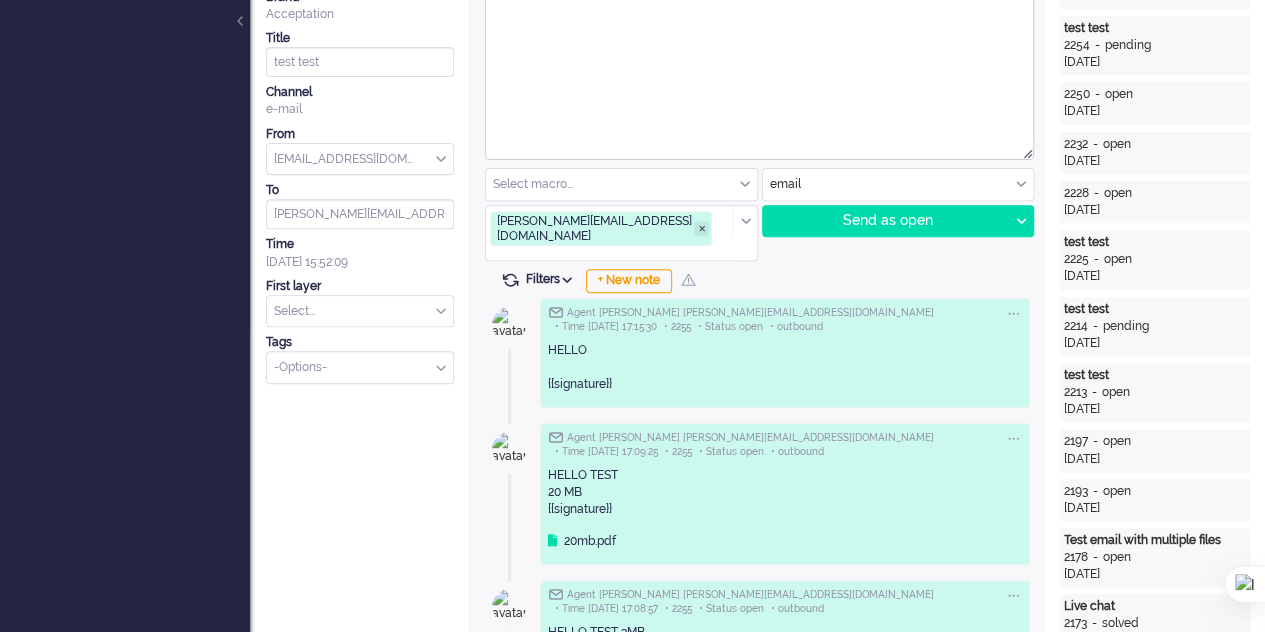 click at bounding box center (701, 228) 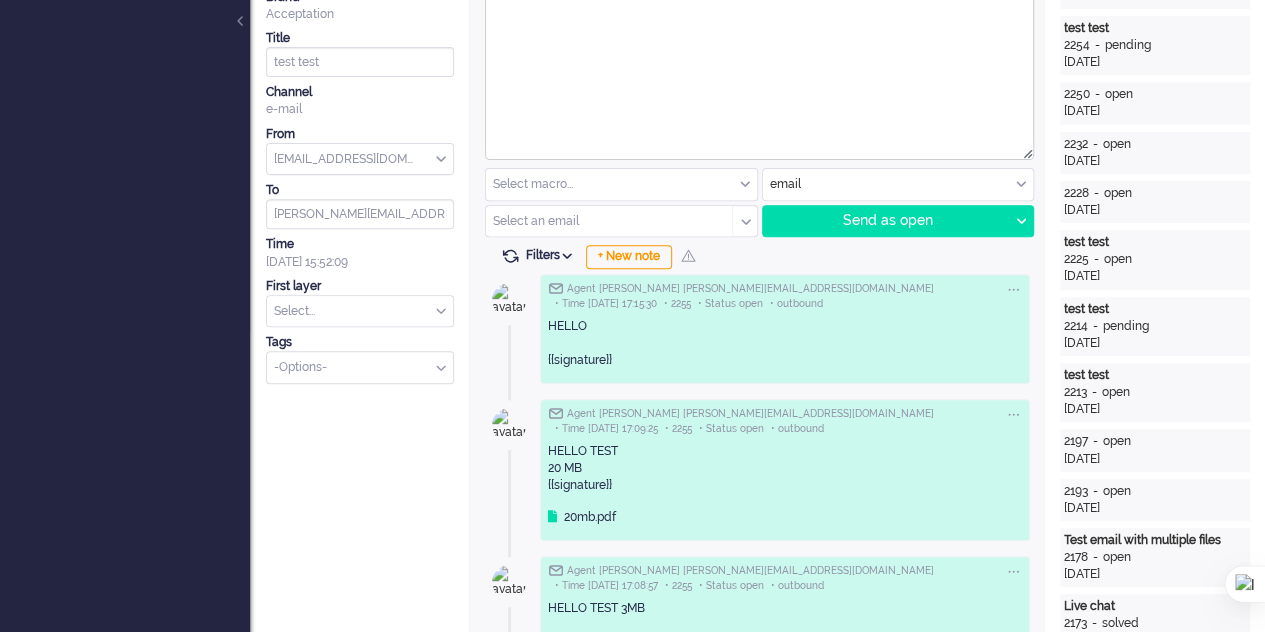 click at bounding box center (602, 221) 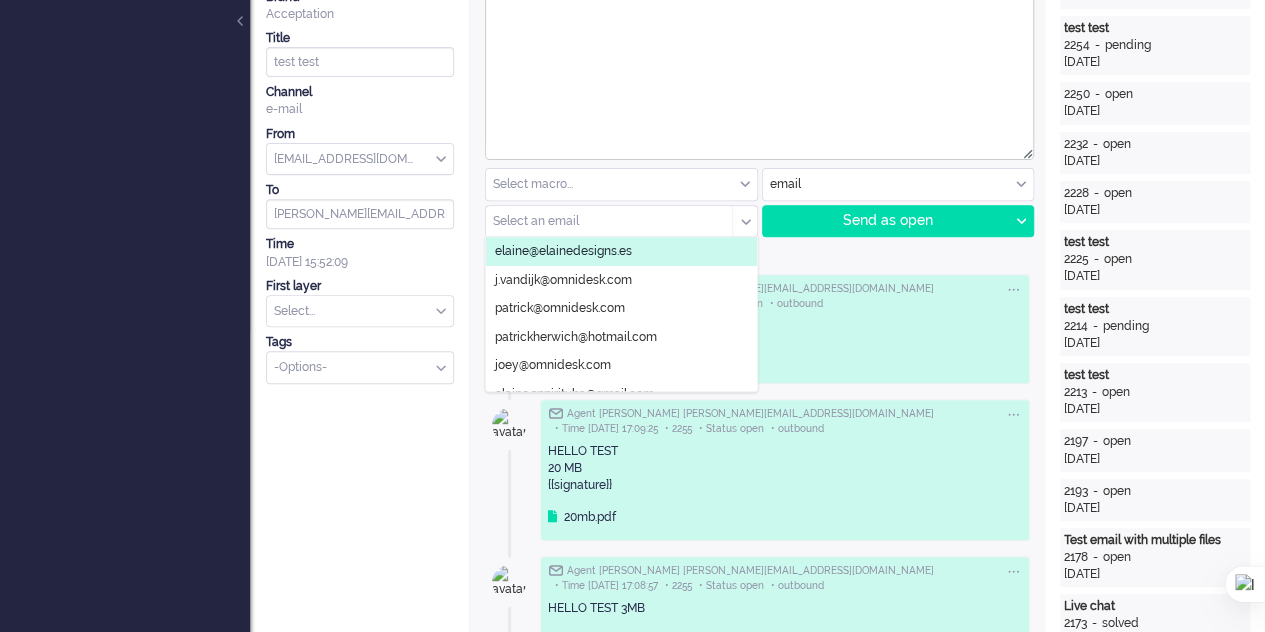 click on "[PERSON_NAME] @ e l a i n e d e s i g n s . e s" 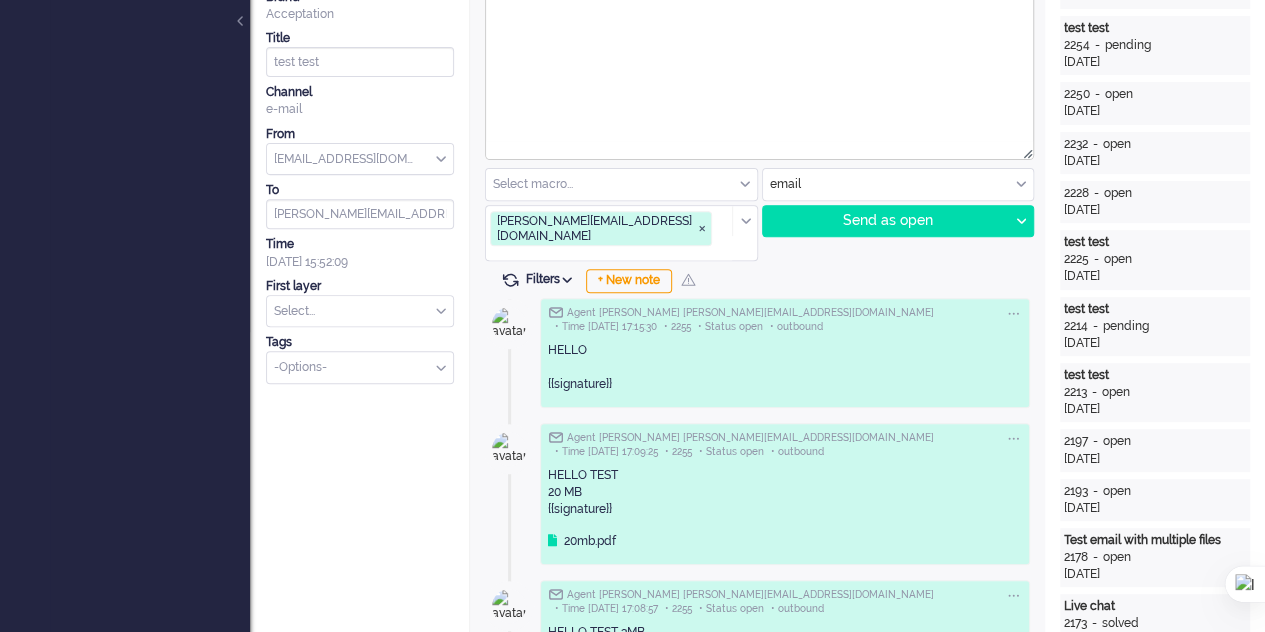 scroll, scrollTop: 0, scrollLeft: 0, axis: both 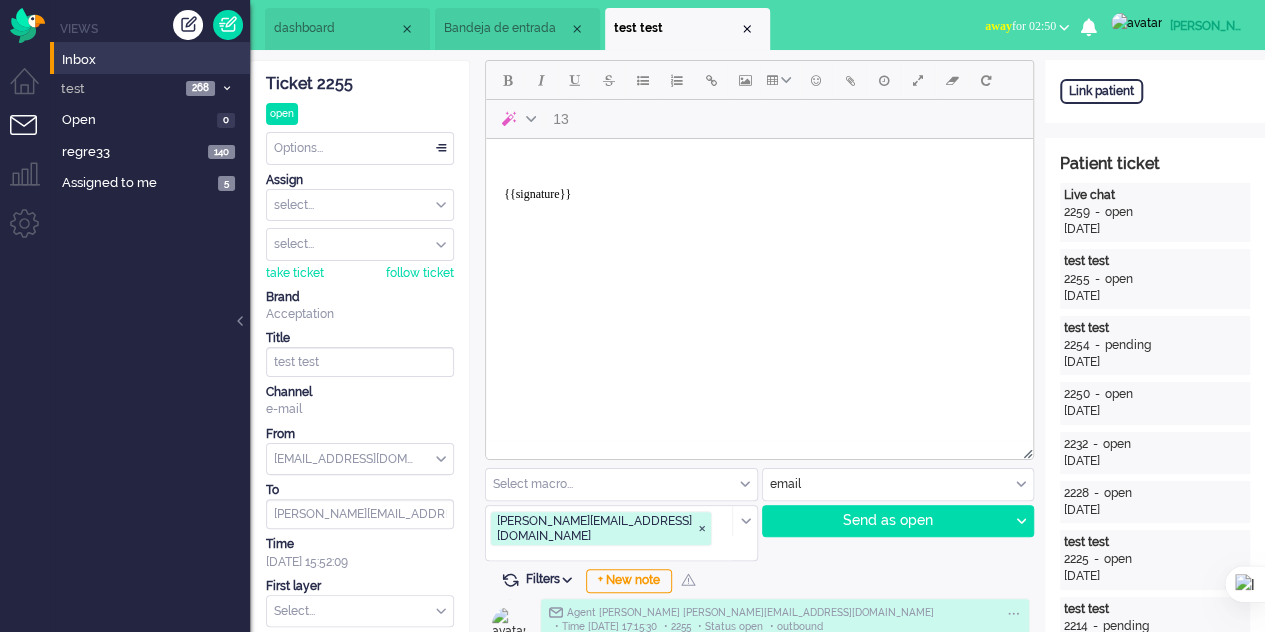click on "dashboard" at bounding box center [336, 28] 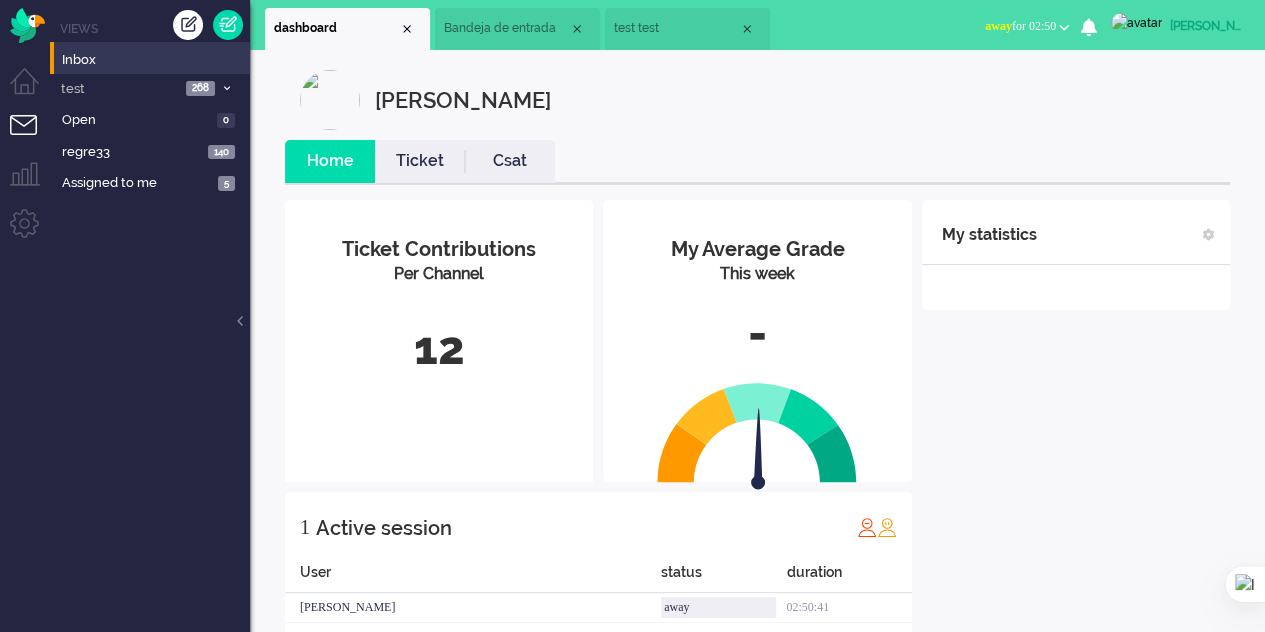 click on "Bandeja de entrada" at bounding box center [506, 28] 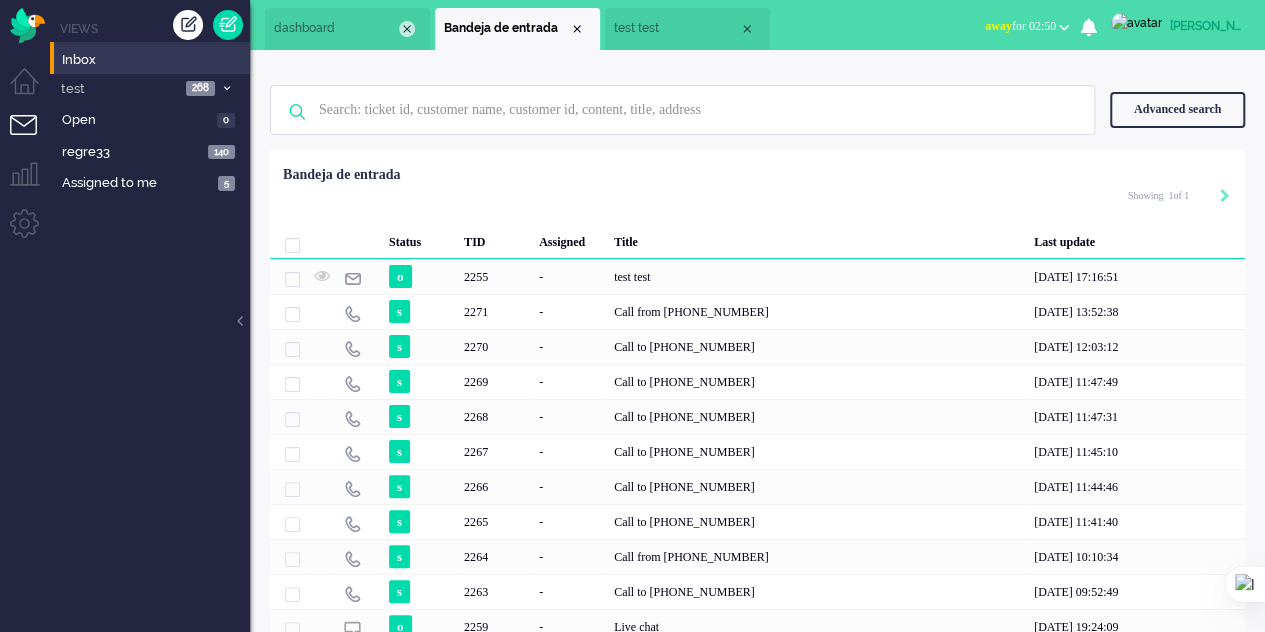 click at bounding box center (407, 29) 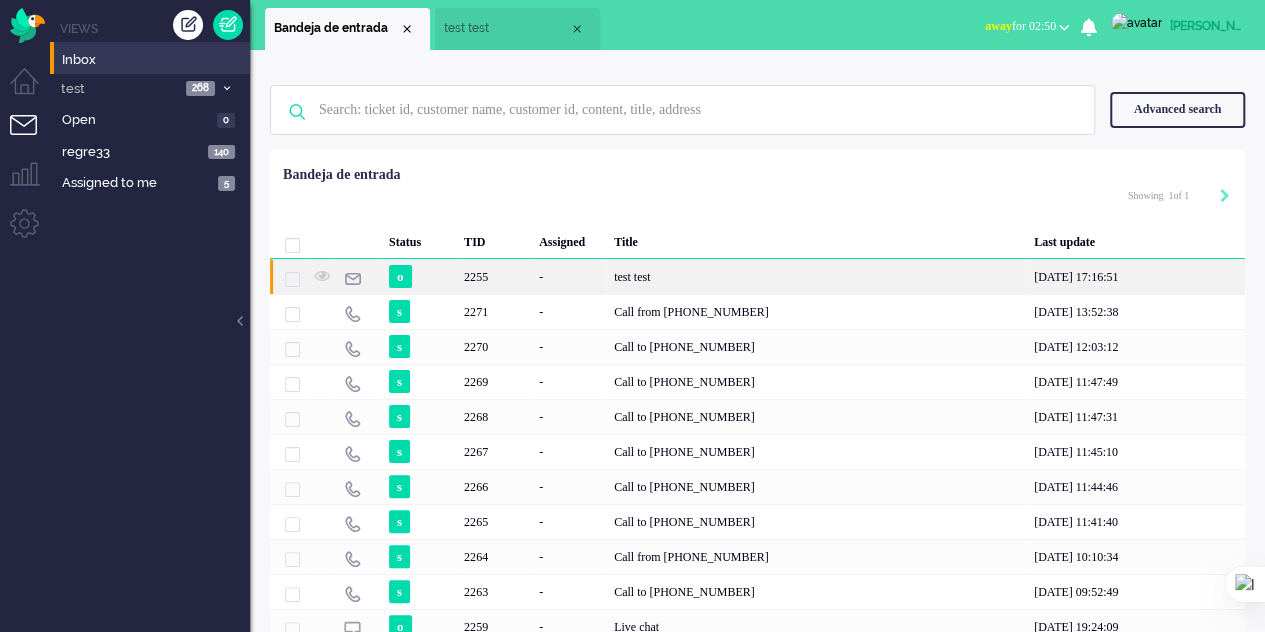 drag, startPoint x: 567, startPoint y: 277, endPoint x: 82, endPoint y: 139, distance: 504.25092 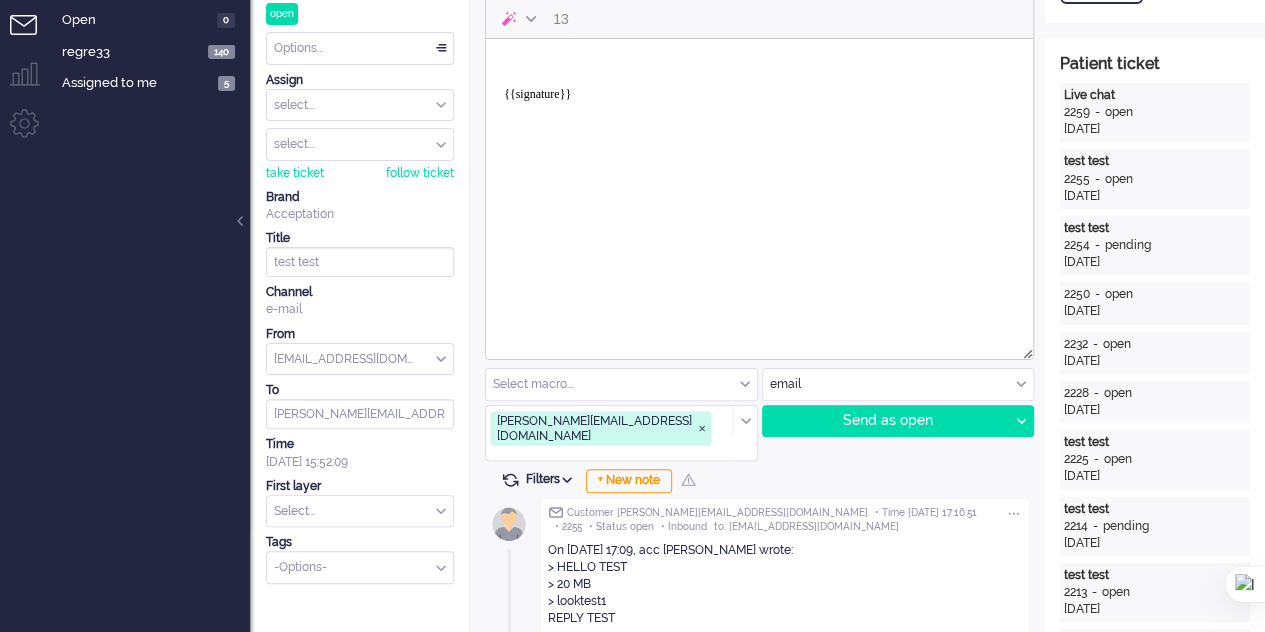 scroll, scrollTop: 0, scrollLeft: 0, axis: both 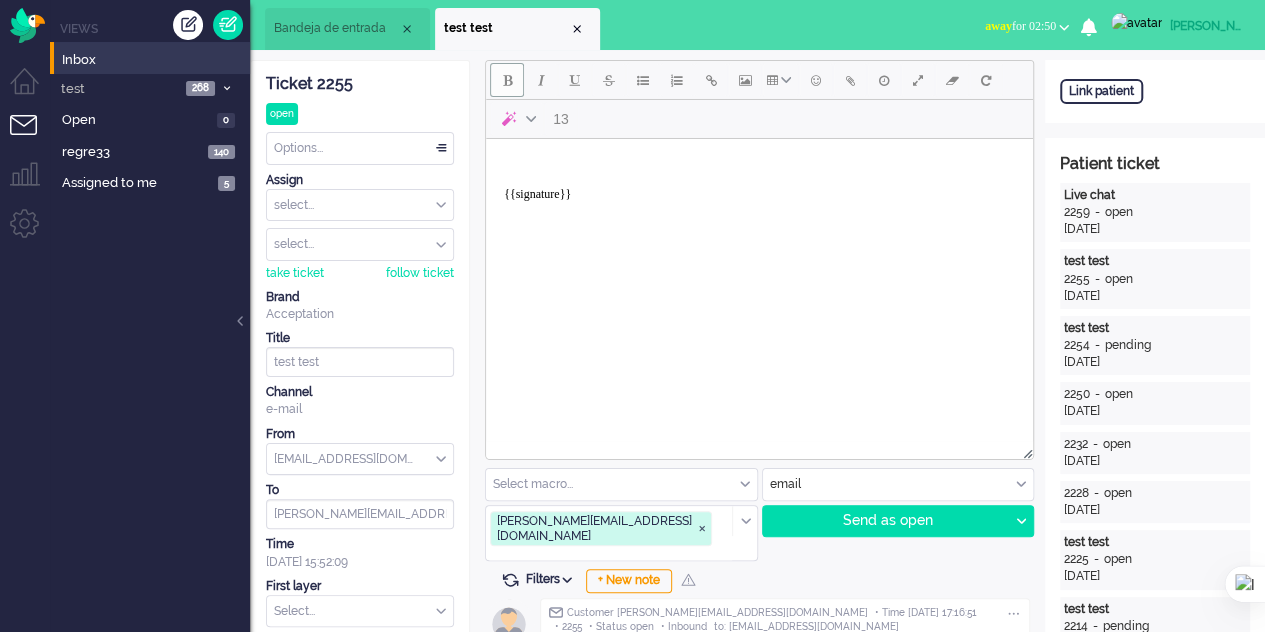 click at bounding box center [507, 80] 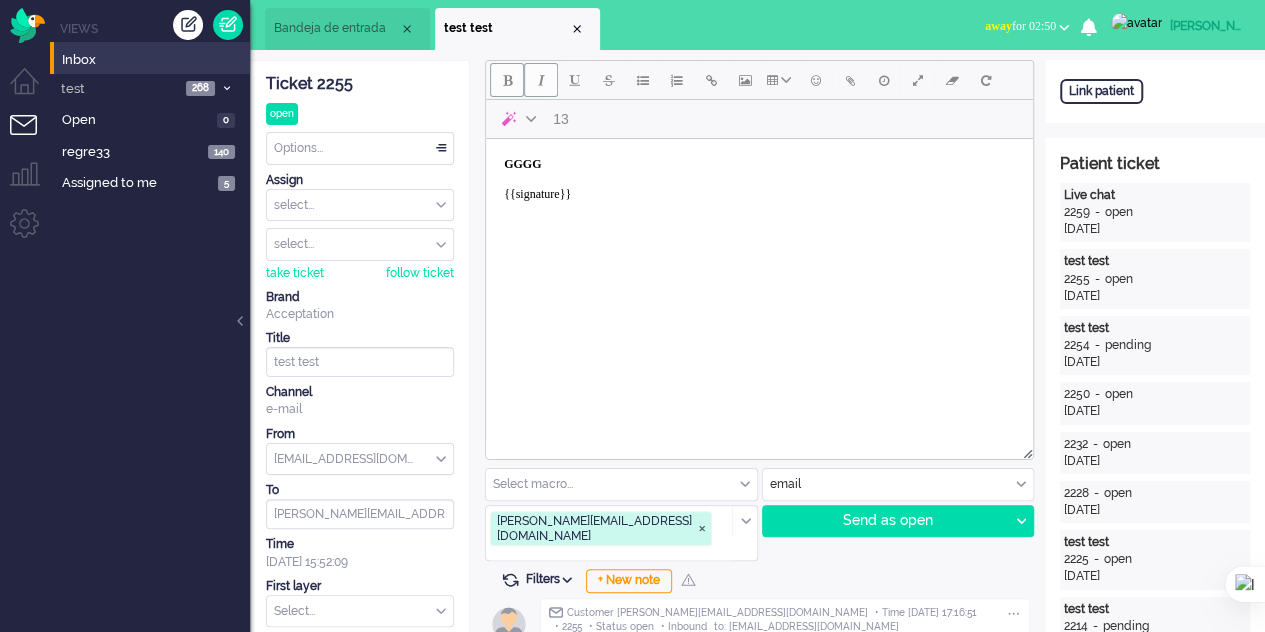 drag, startPoint x: 506, startPoint y: 81, endPoint x: 530, endPoint y: 82, distance: 24.020824 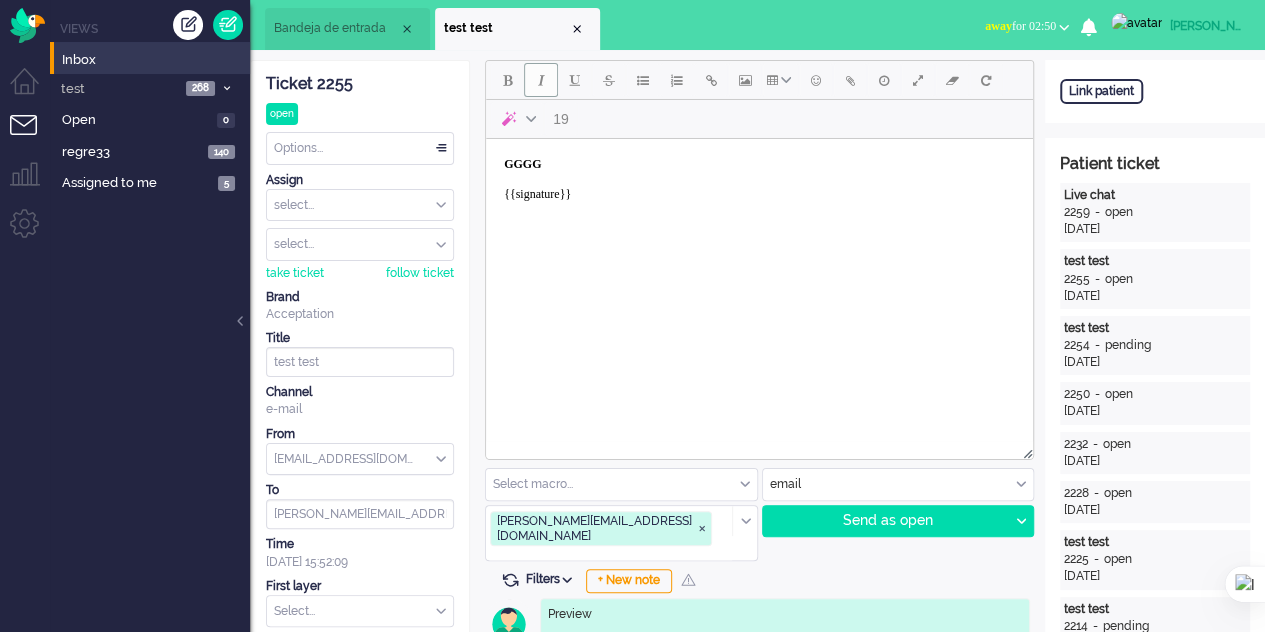 click at bounding box center [541, 80] 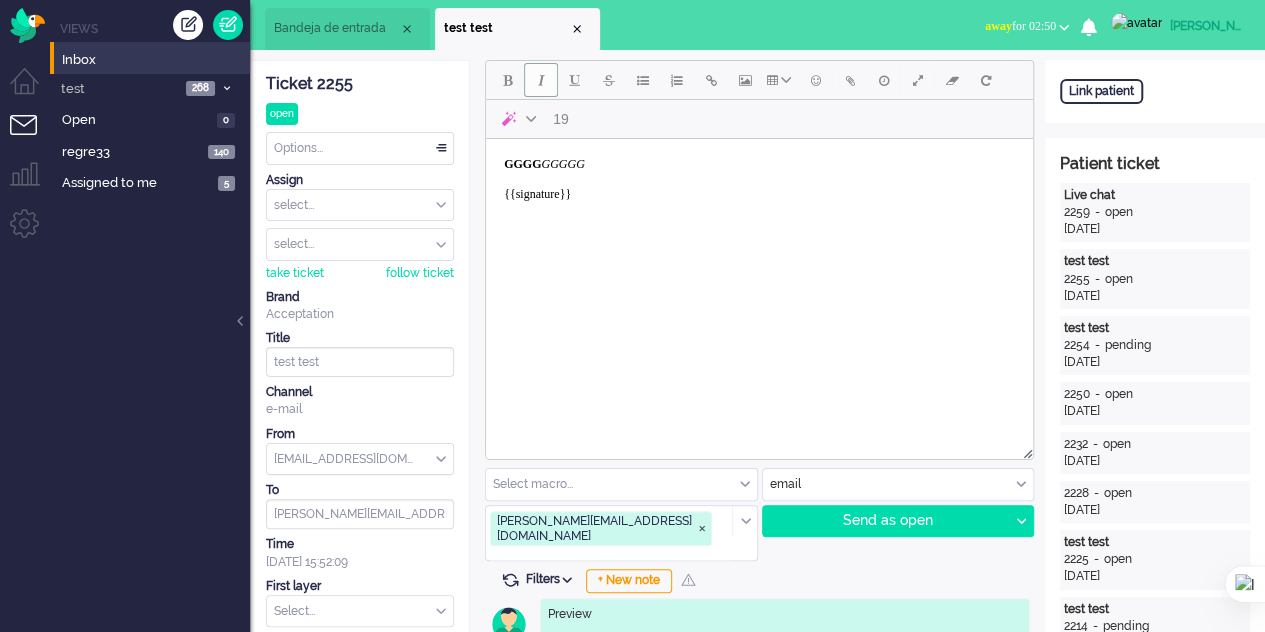 click at bounding box center (541, 80) 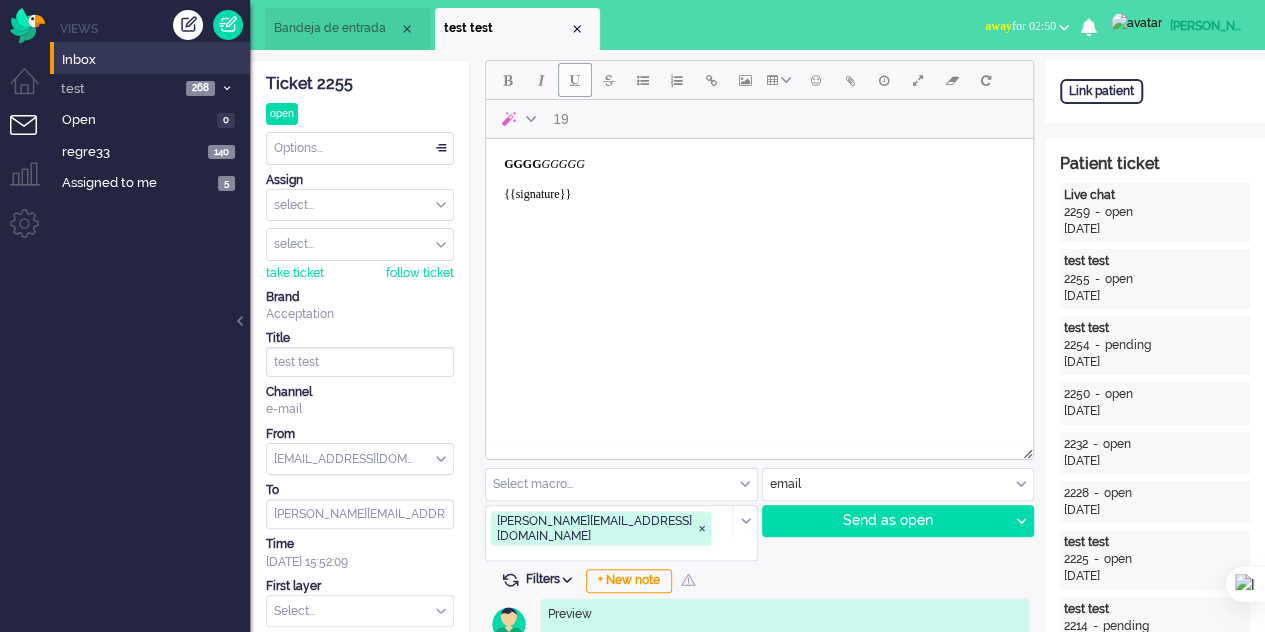 click at bounding box center (575, 80) 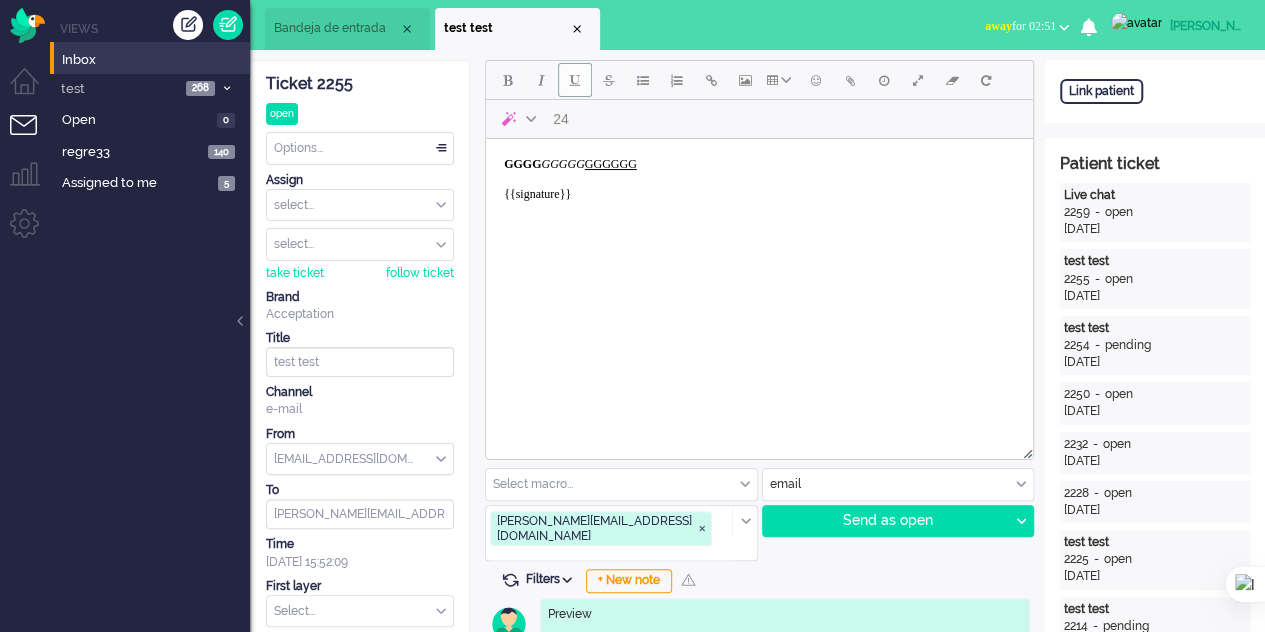 click at bounding box center (575, 80) 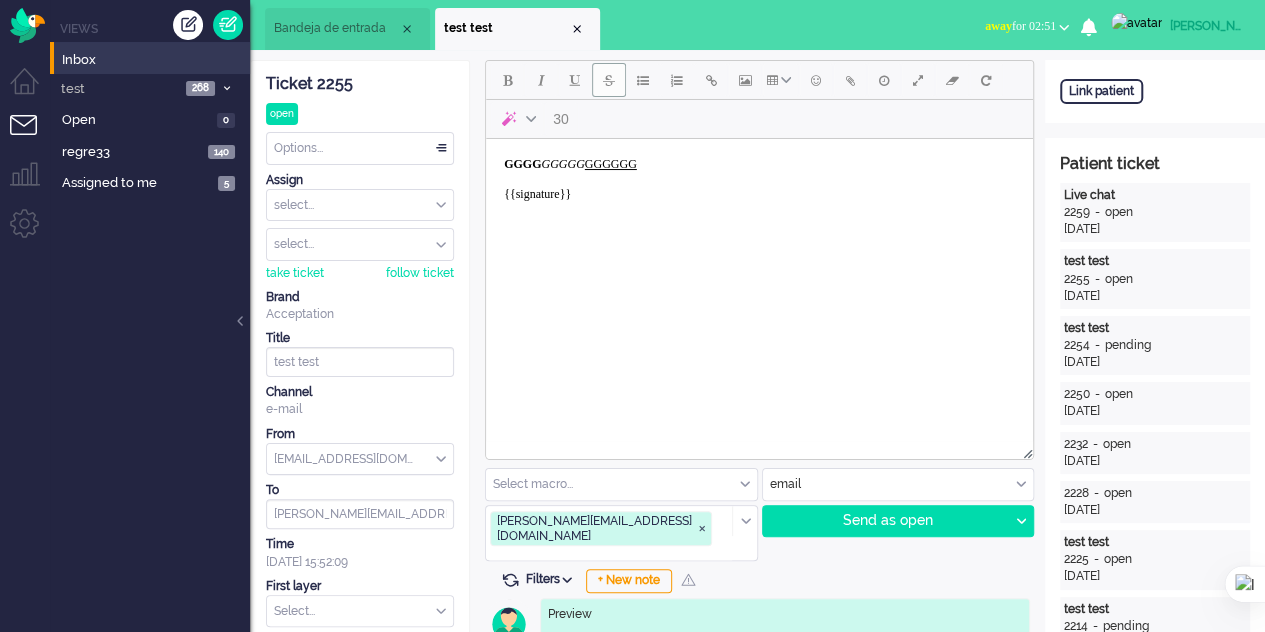 click at bounding box center (609, 80) 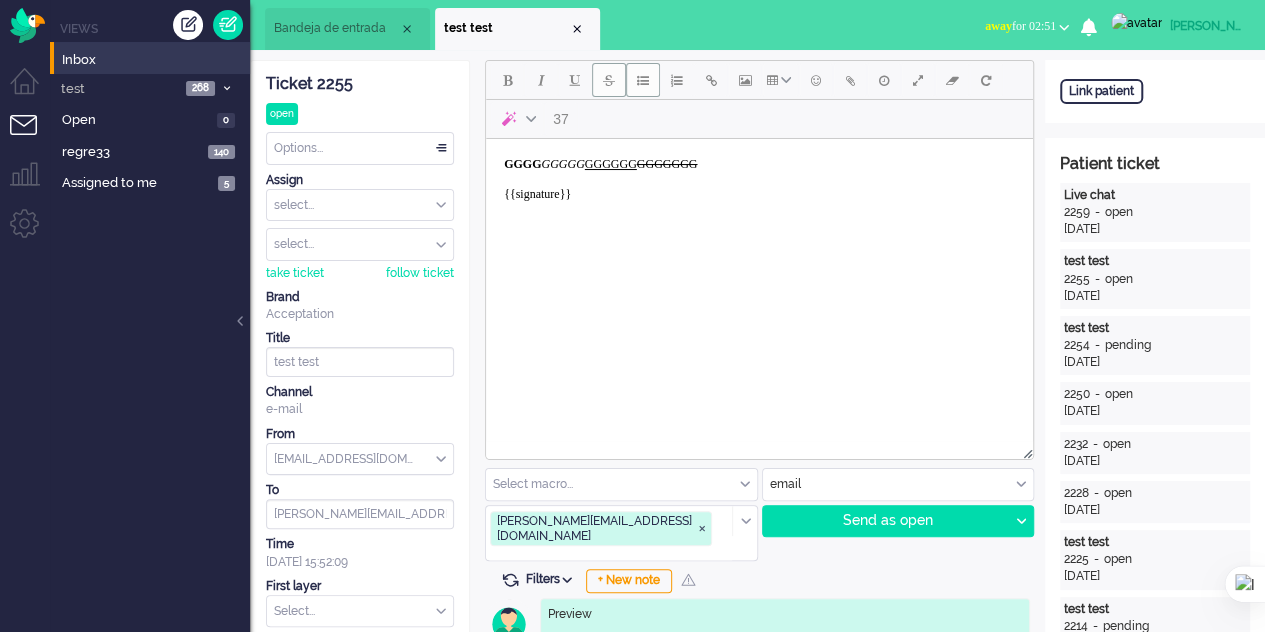 click at bounding box center (643, 80) 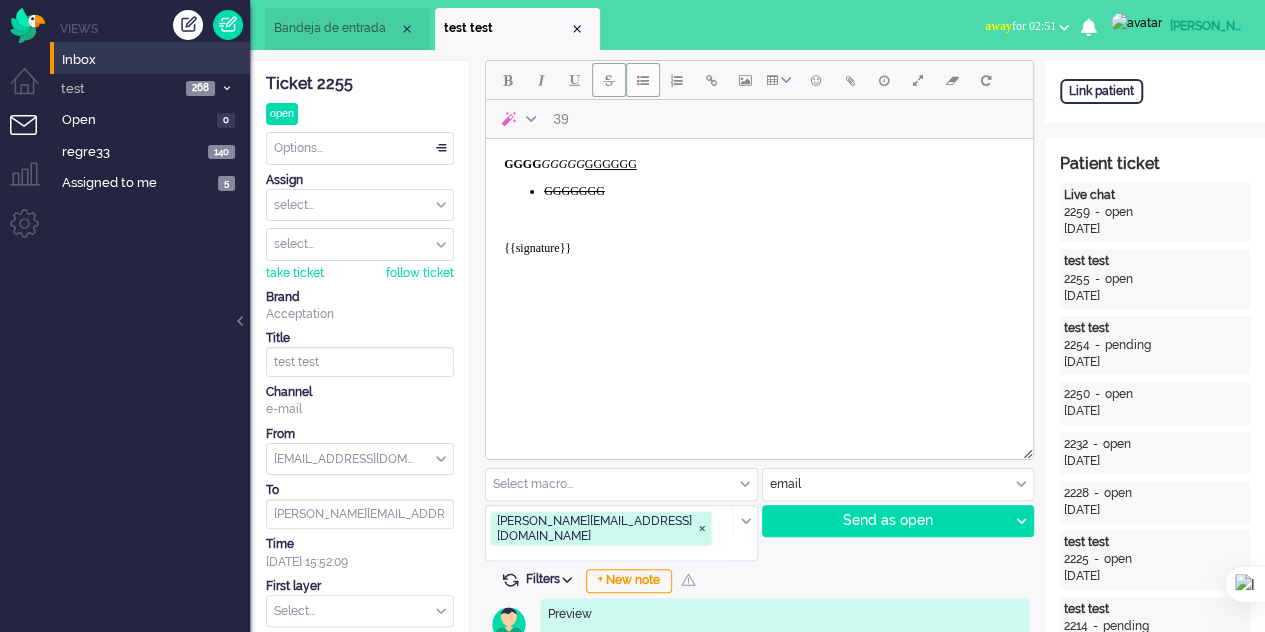click at bounding box center [609, 80] 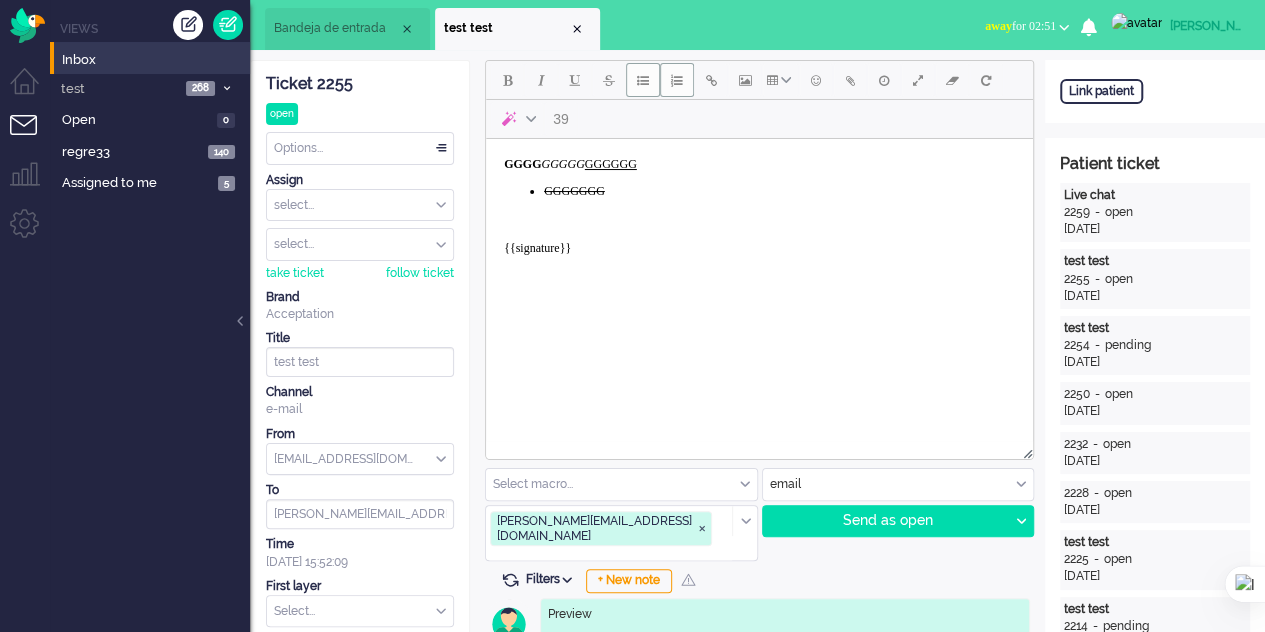 click at bounding box center [677, 80] 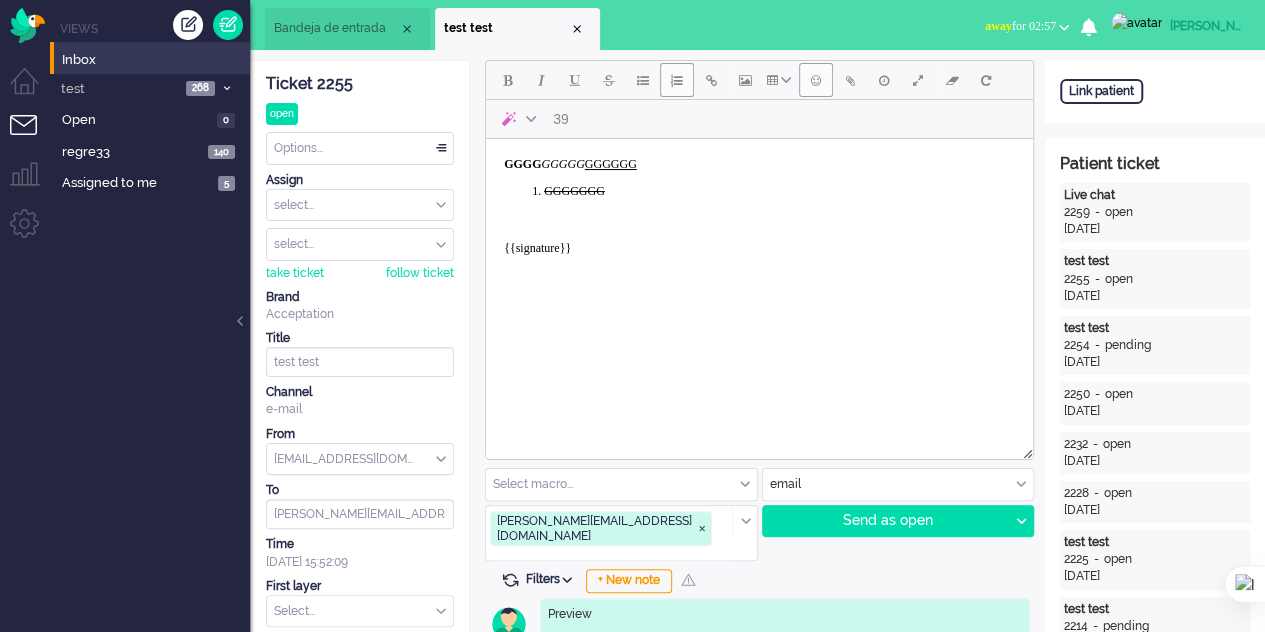 click at bounding box center (816, 80) 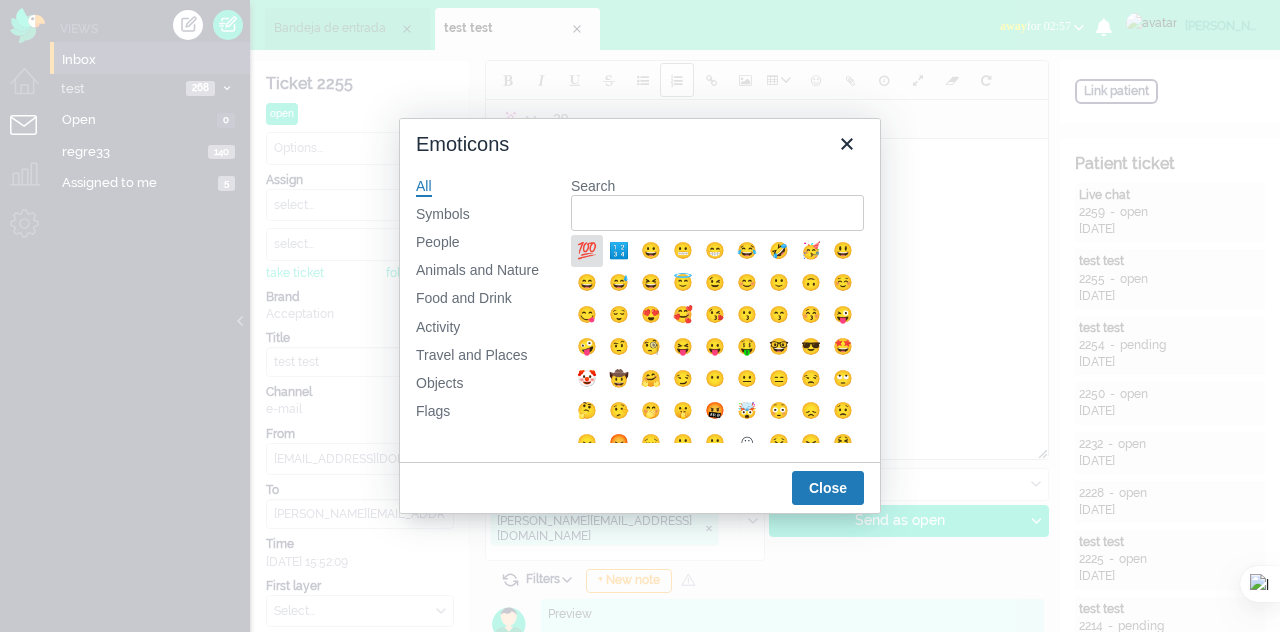 click on "💯" at bounding box center [587, 251] 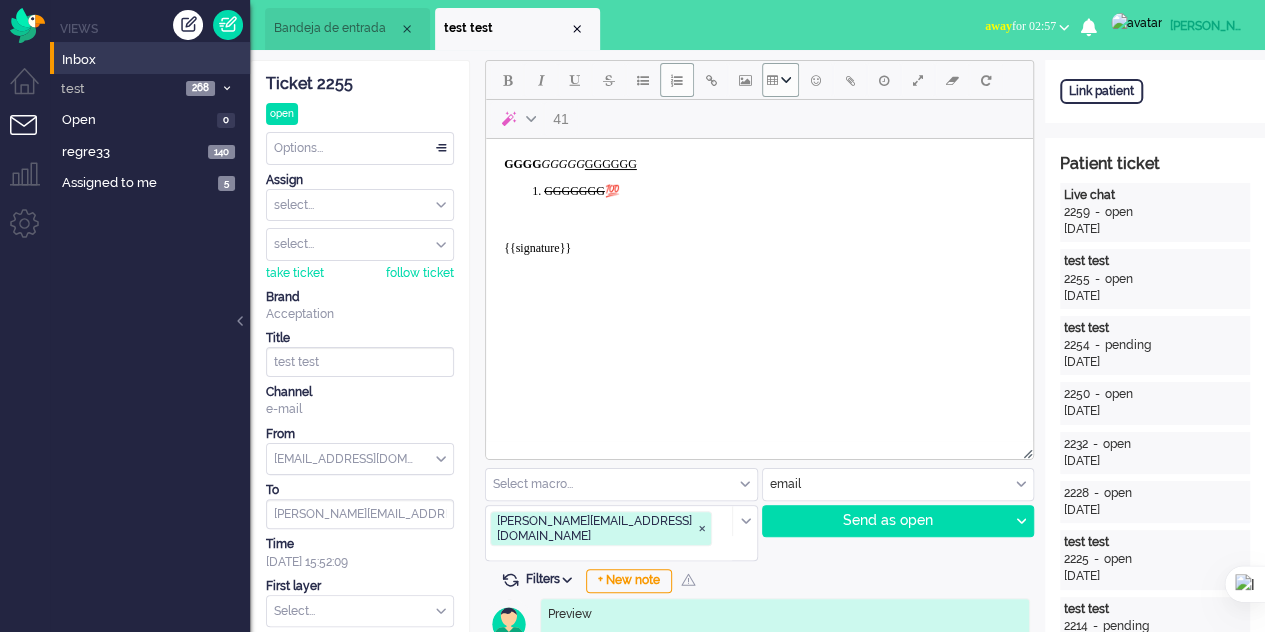 click at bounding box center (780, 80) 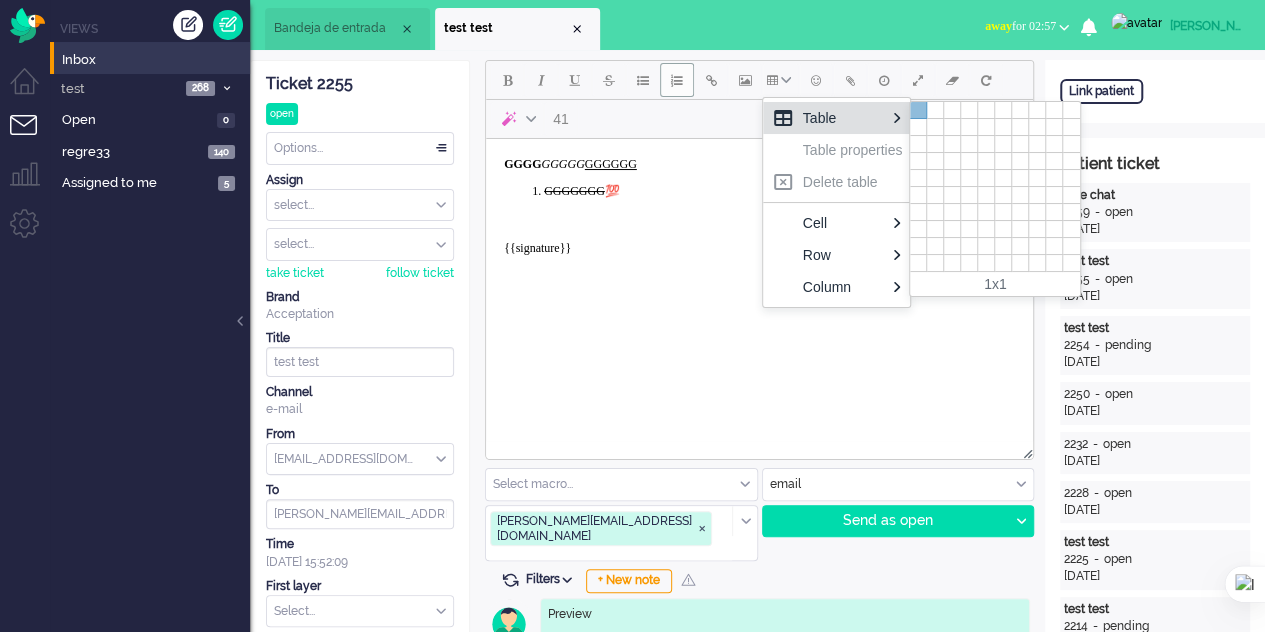 click at bounding box center [918, 110] 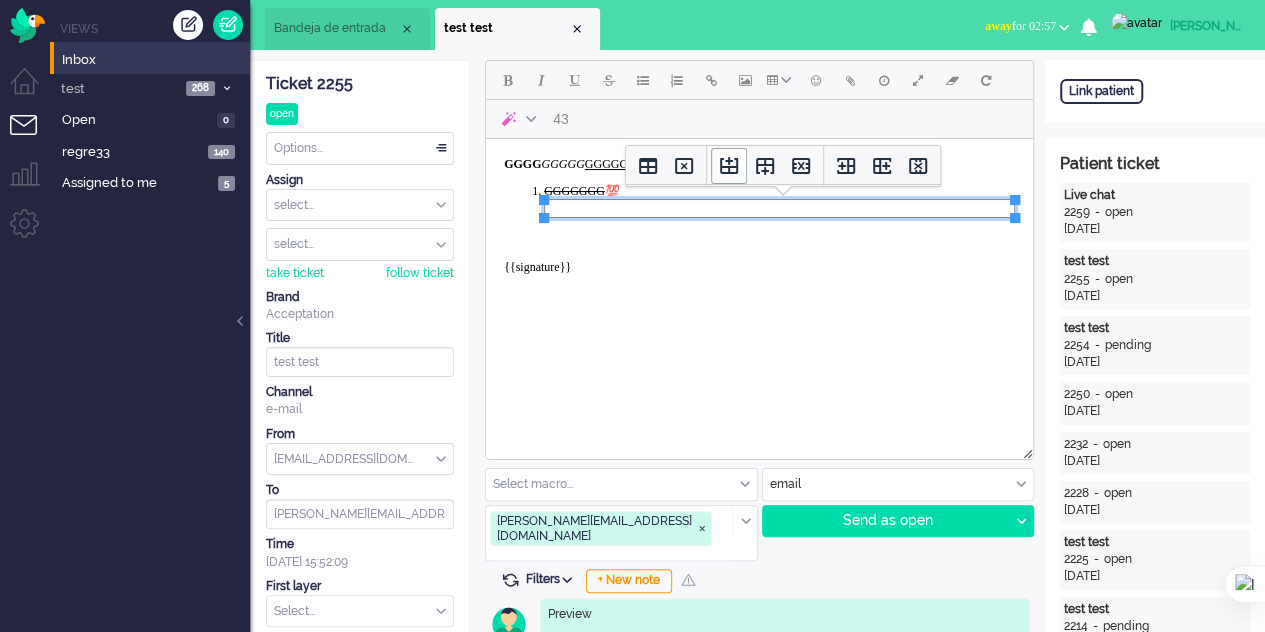 click 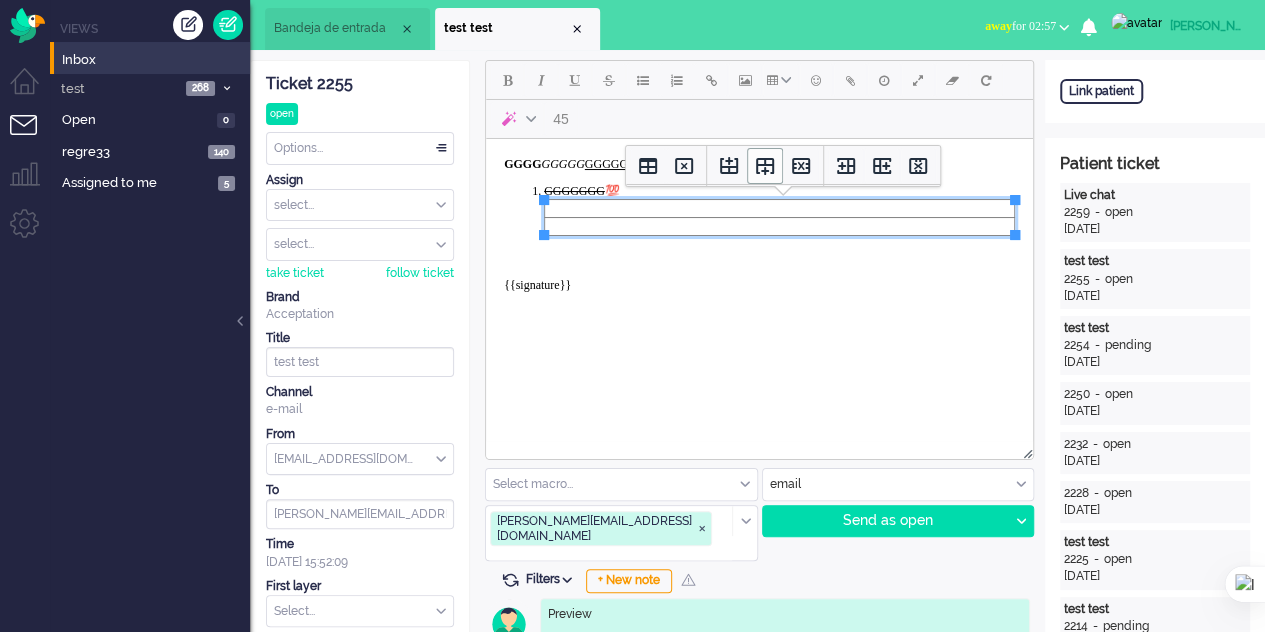 click at bounding box center [765, 166] 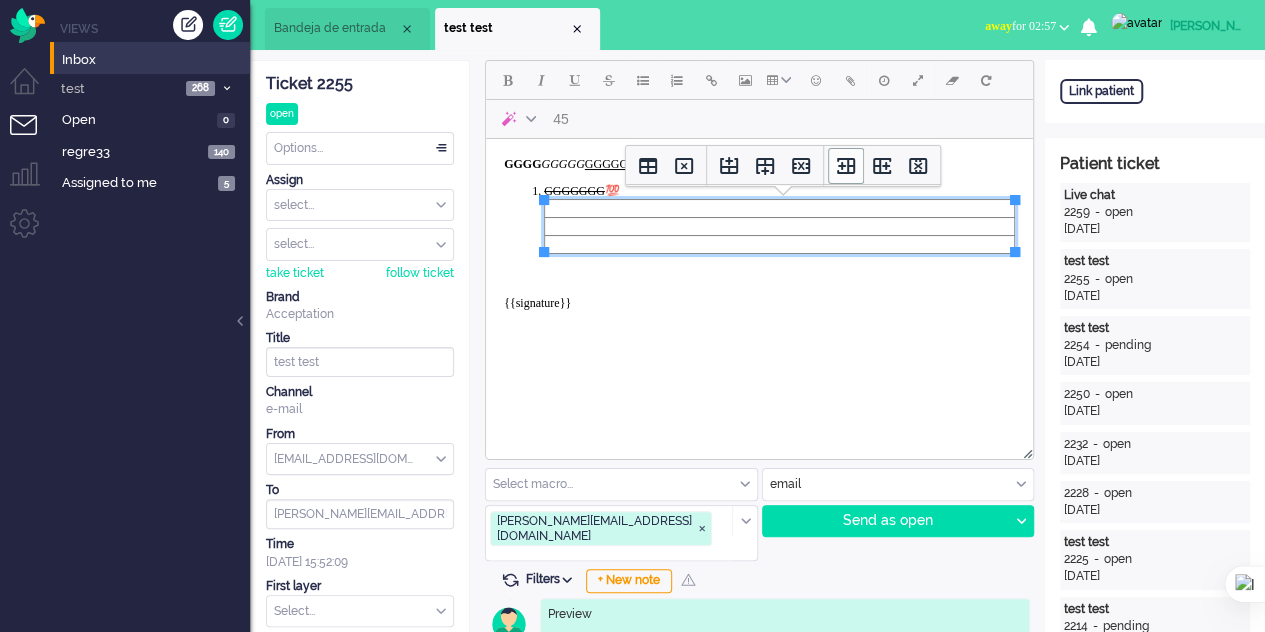 click 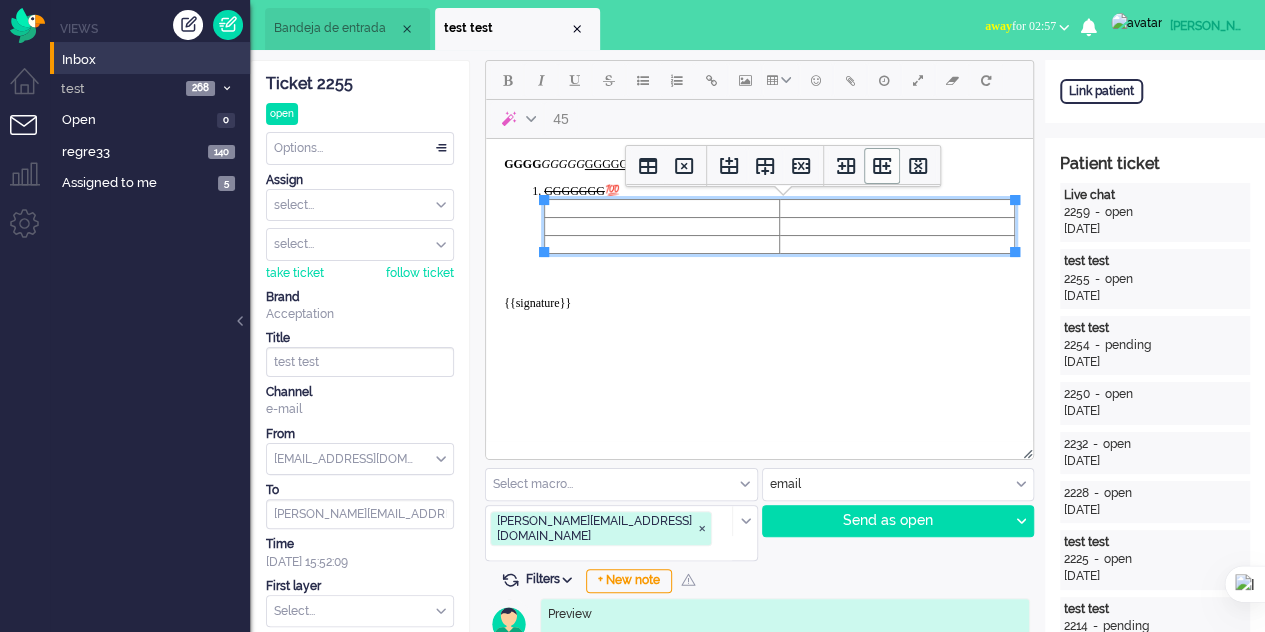 click 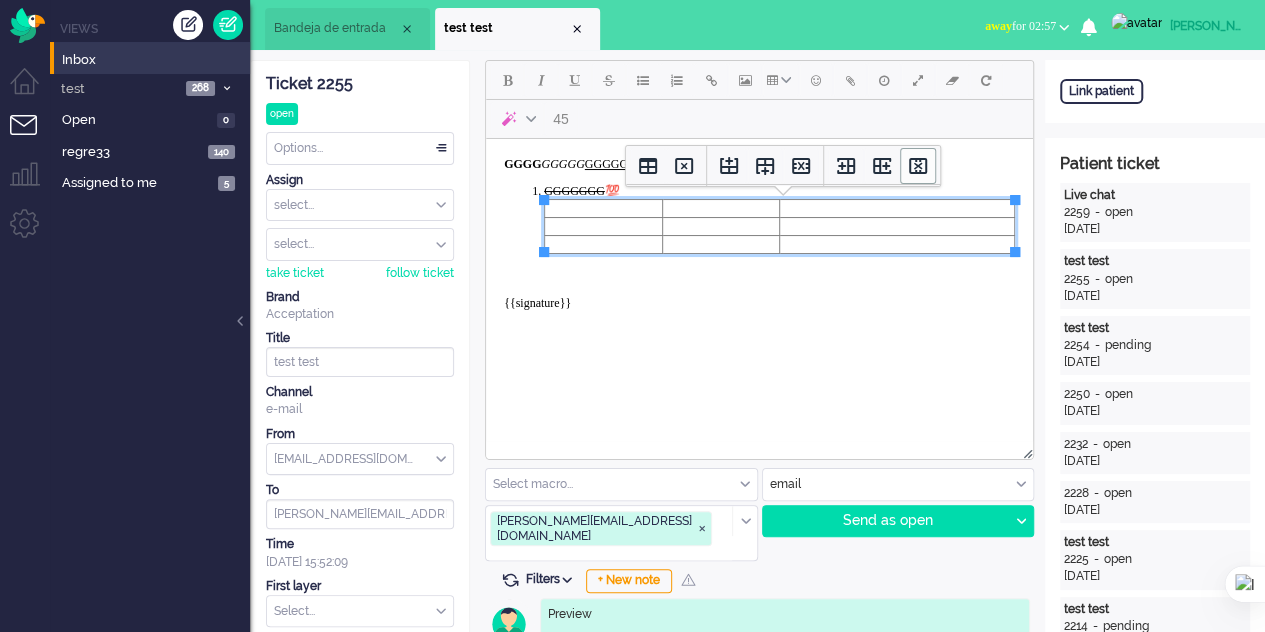 click at bounding box center (918, 166) 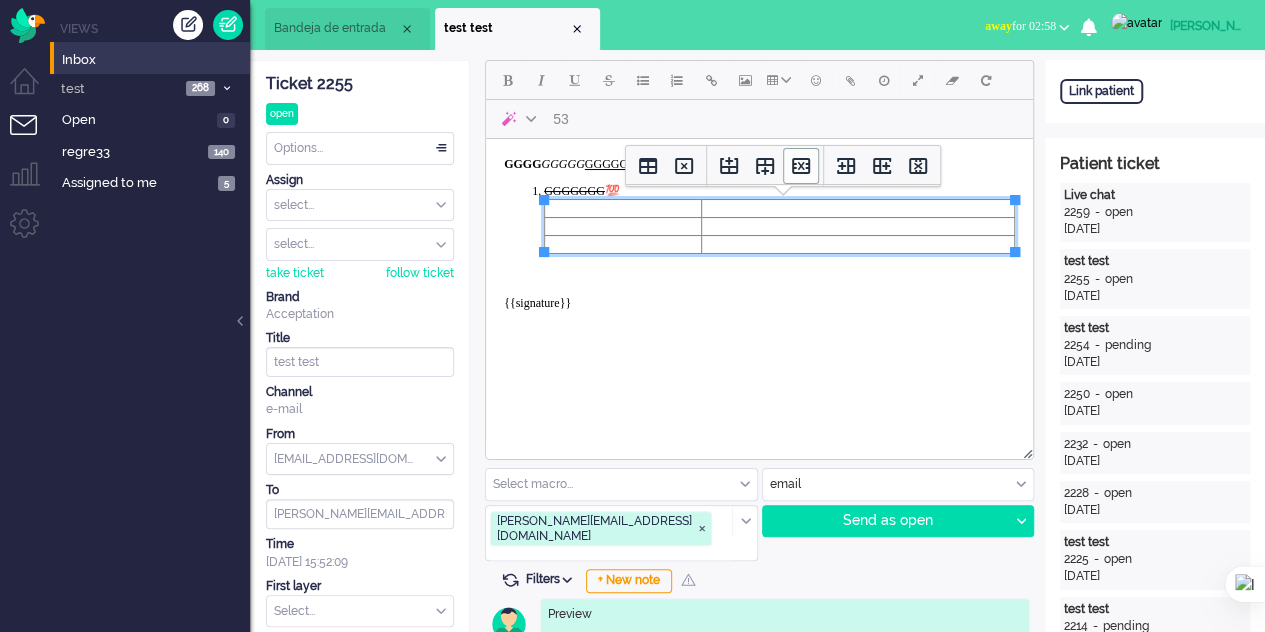 click 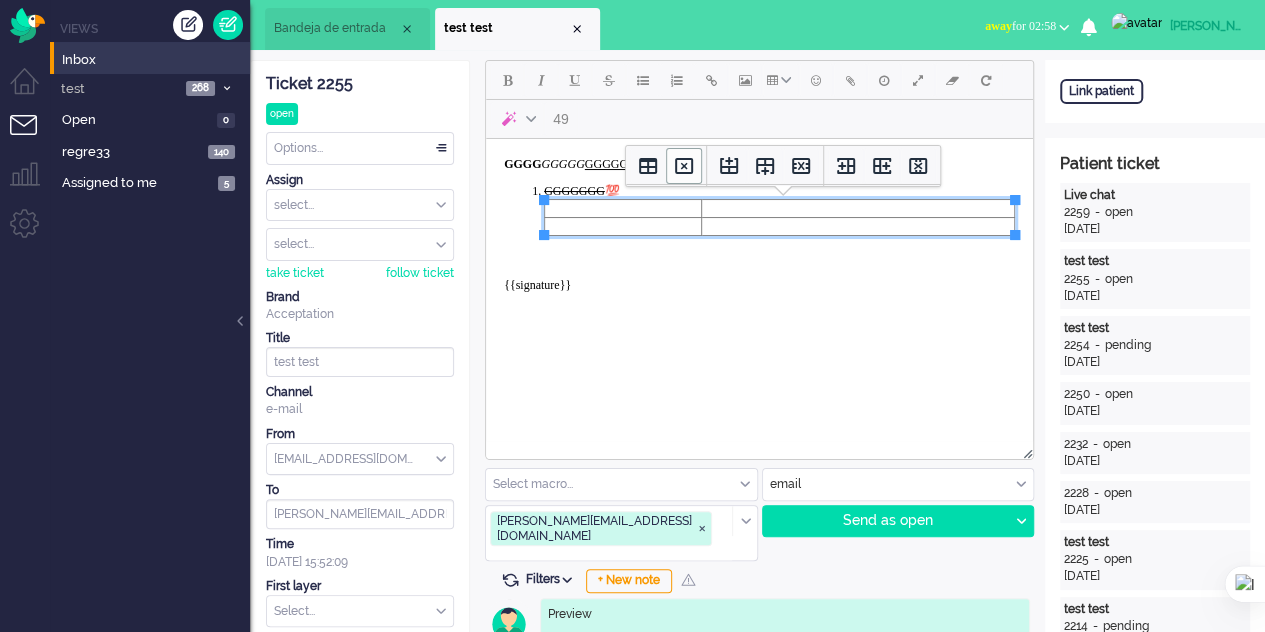 click at bounding box center [684, 166] 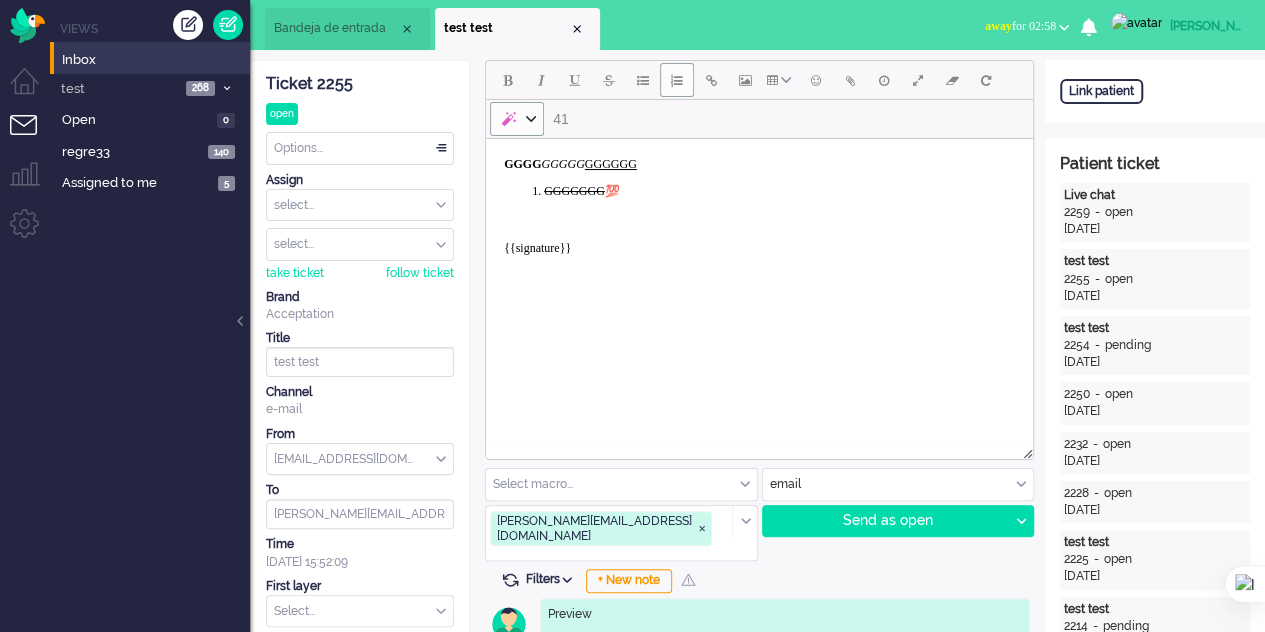 click 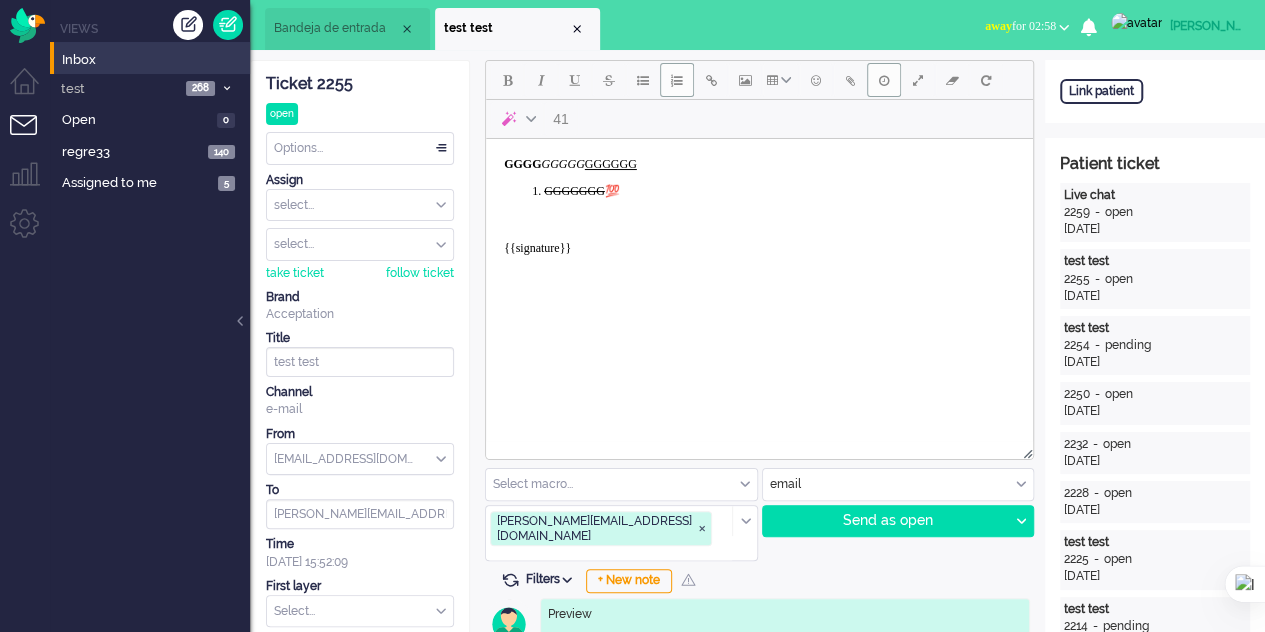 click at bounding box center [884, 80] 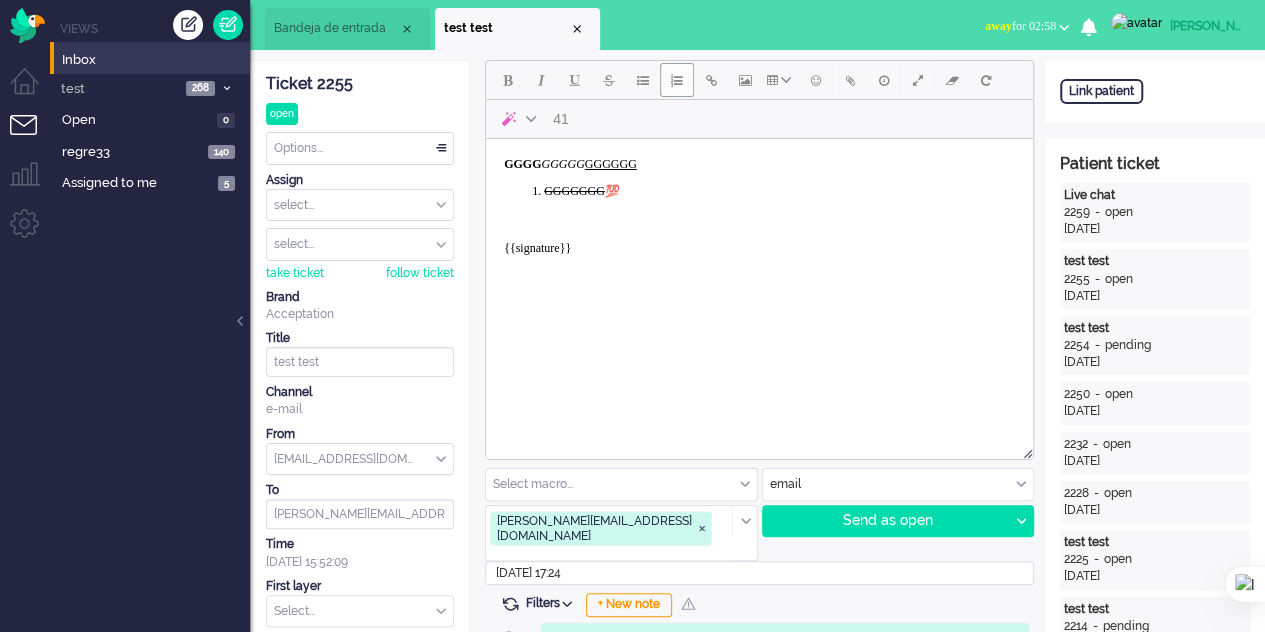 click on "[DATE] 17:24" at bounding box center [759, 573] 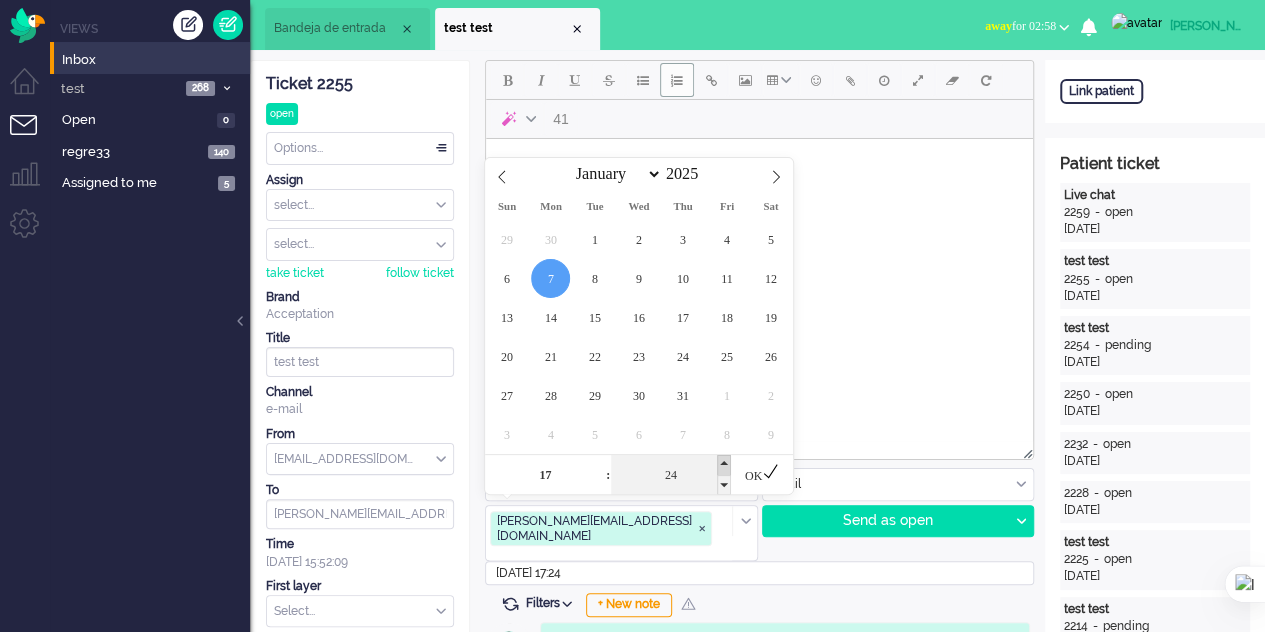 click at bounding box center (724, 465) 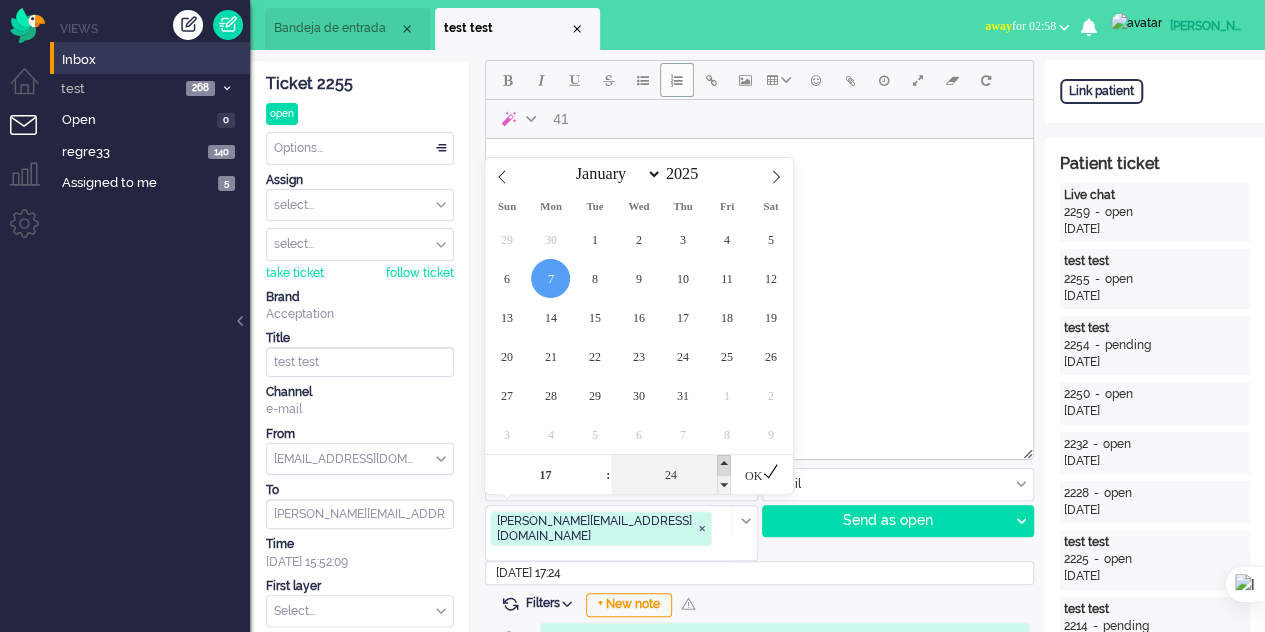 type on "29" 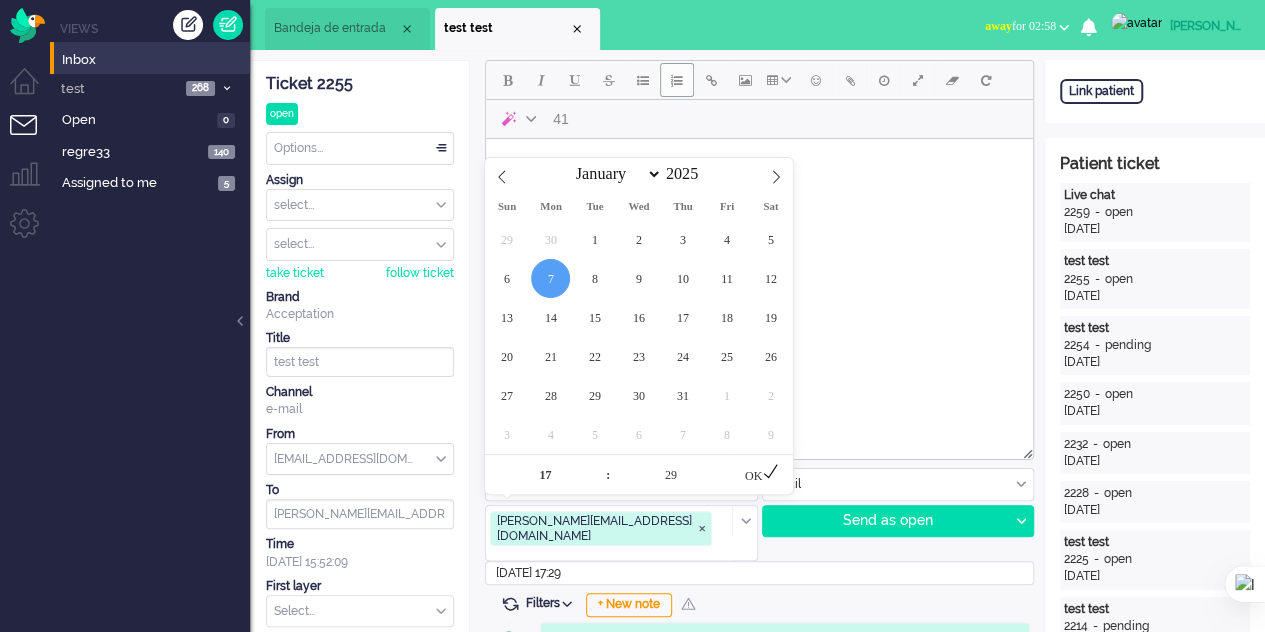 click on "OK" at bounding box center [762, 474] 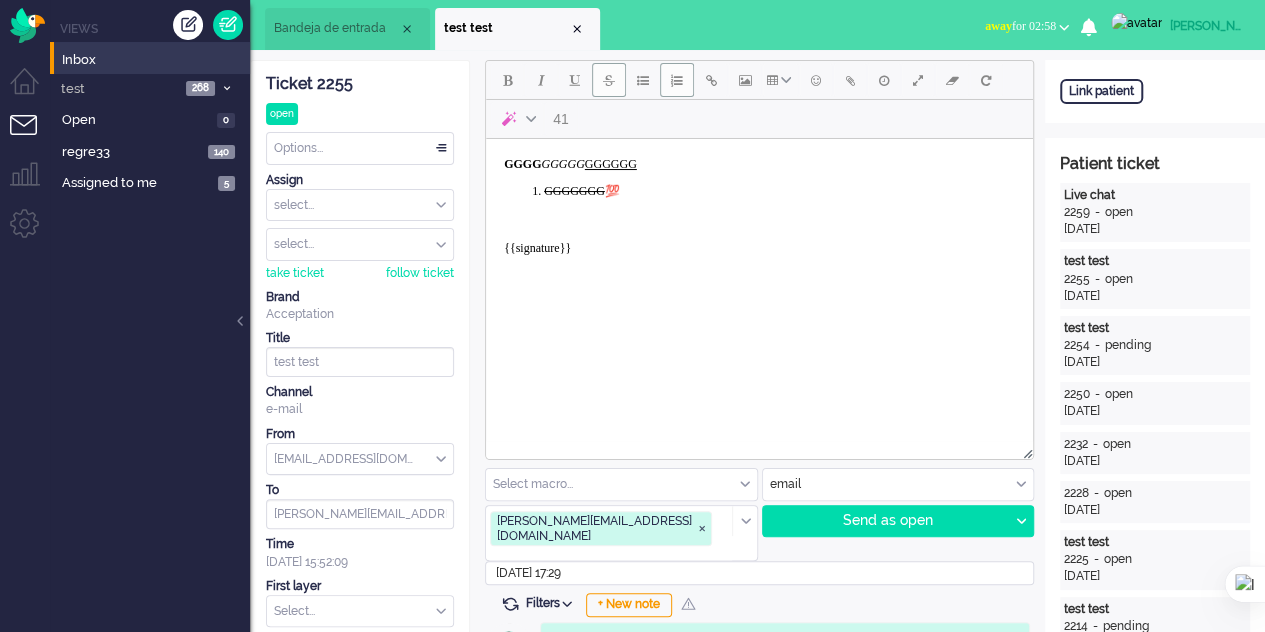 click on "GGGGGGG ﻿💯" at bounding box center [779, 191] 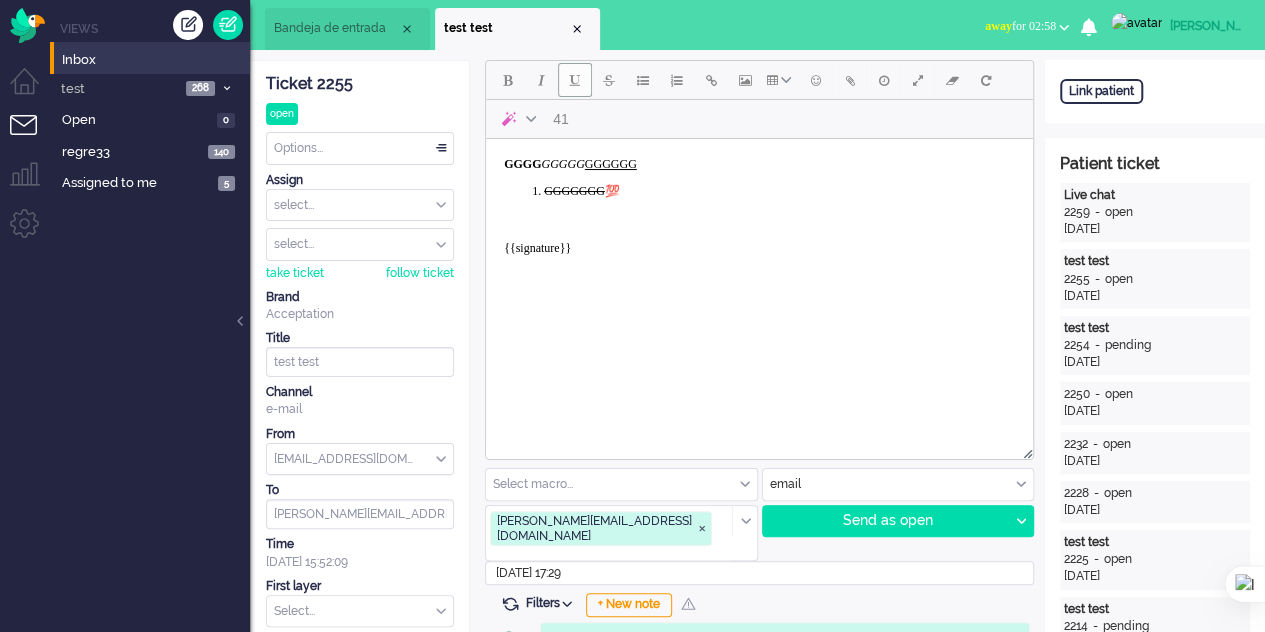 click on "GGGG GGGGG GGGGGG GGGGGGG ﻿💯 {{signature}}" at bounding box center (759, 214) 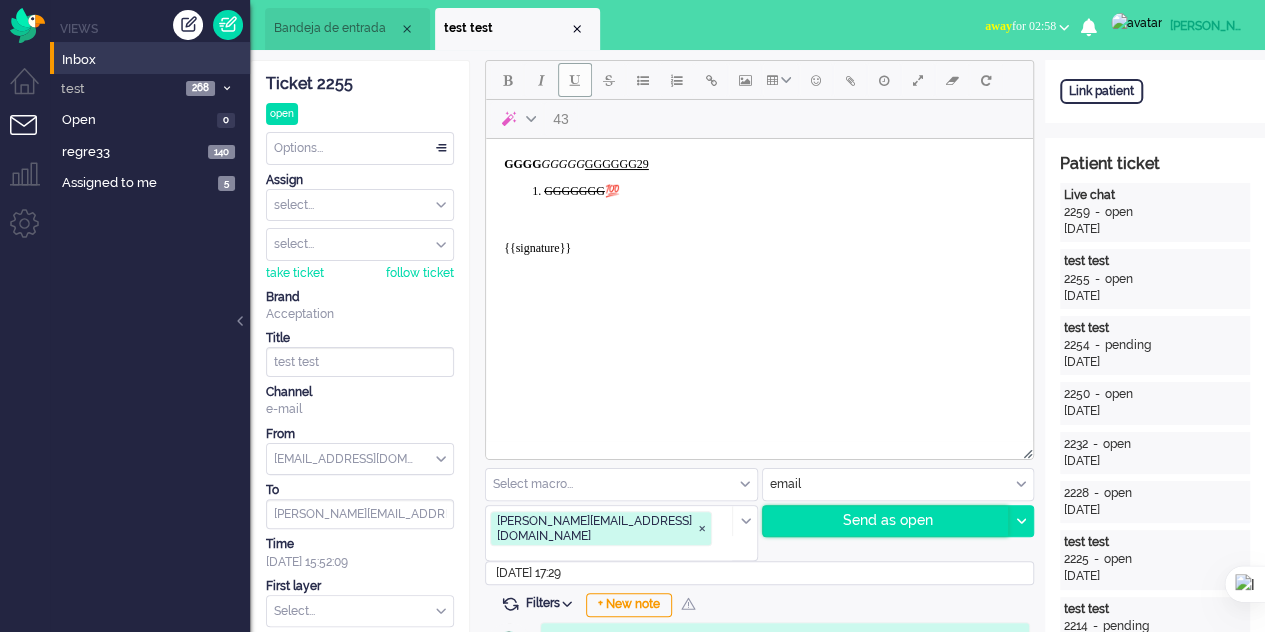 click on "Send as open" at bounding box center (886, 521) 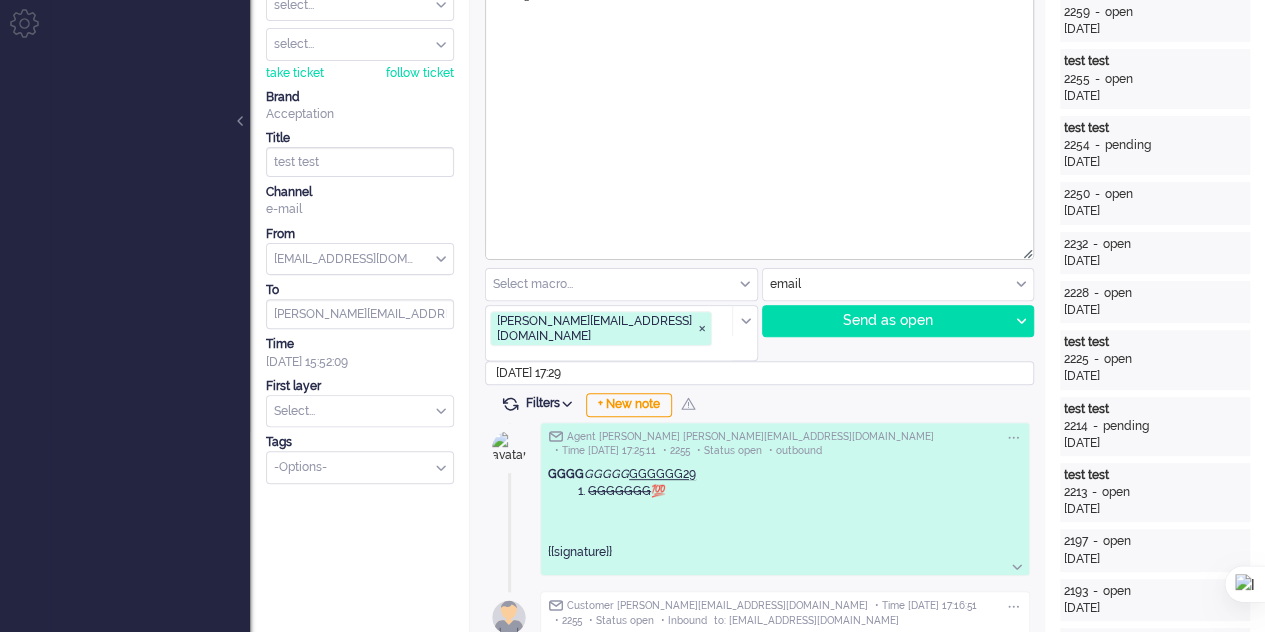 scroll, scrollTop: 0, scrollLeft: 0, axis: both 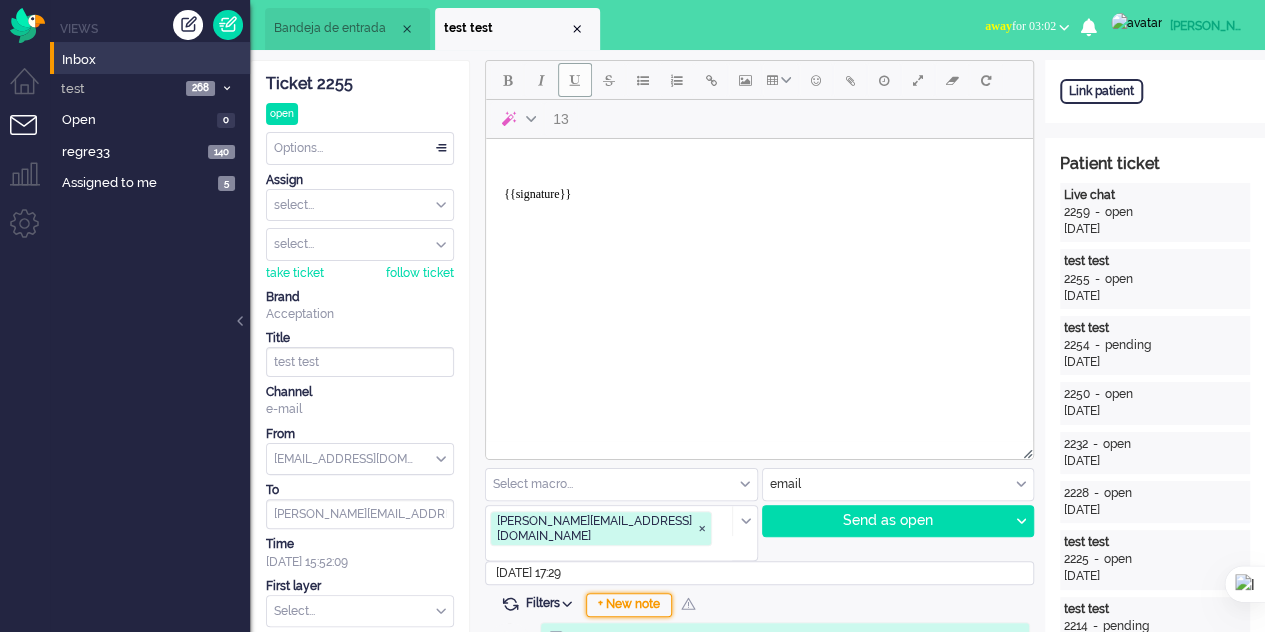 drag, startPoint x: 628, startPoint y: 579, endPoint x: 183, endPoint y: 141, distance: 624.3949 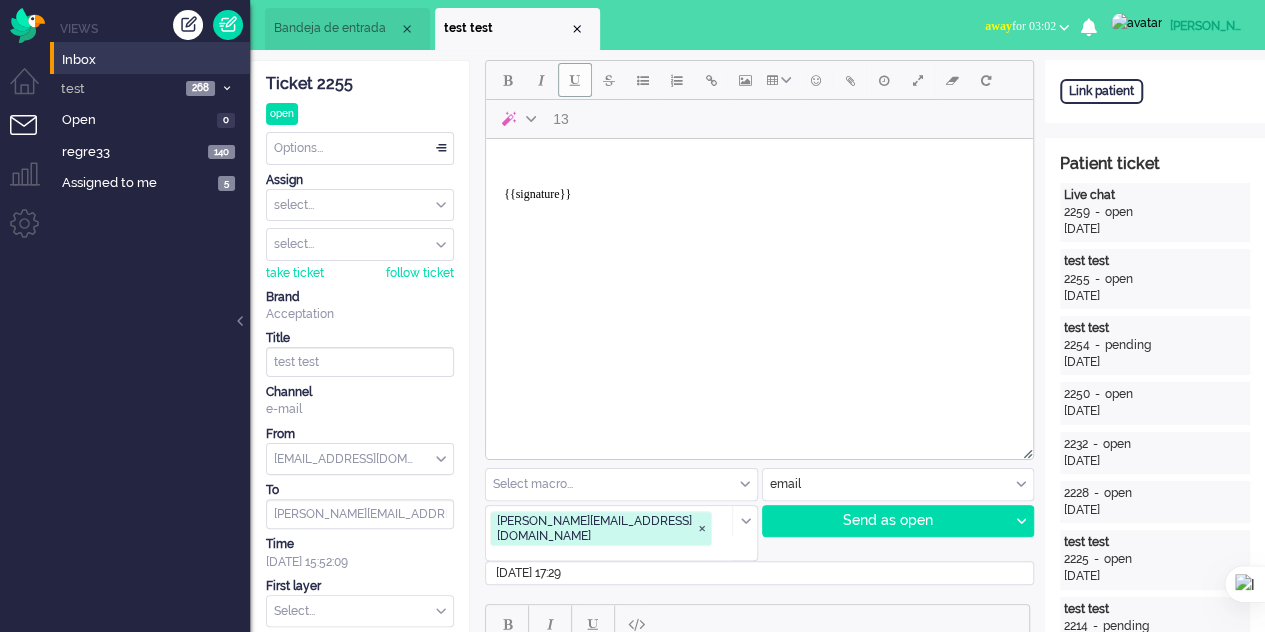 scroll, scrollTop: 0, scrollLeft: 0, axis: both 